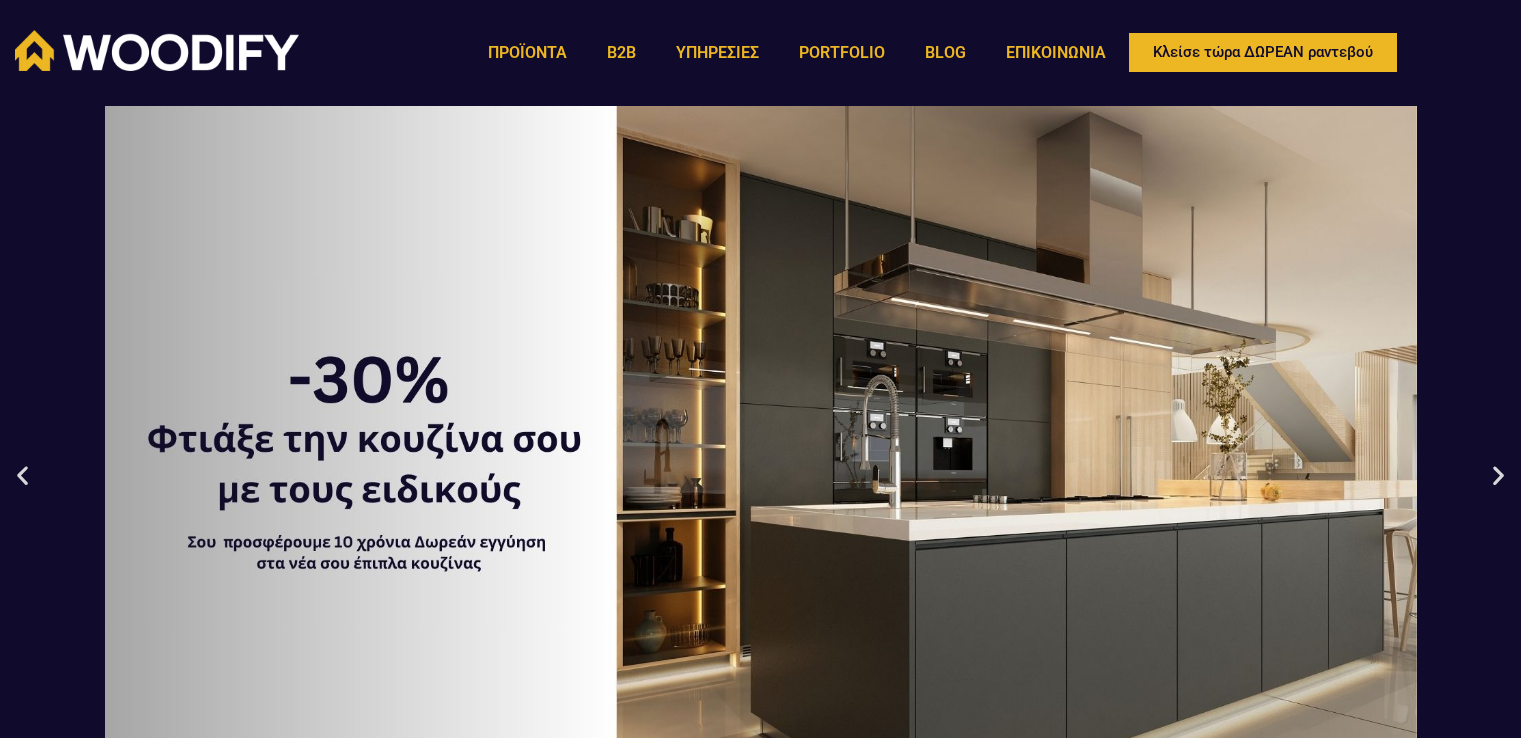 scroll, scrollTop: 0, scrollLeft: 0, axis: both 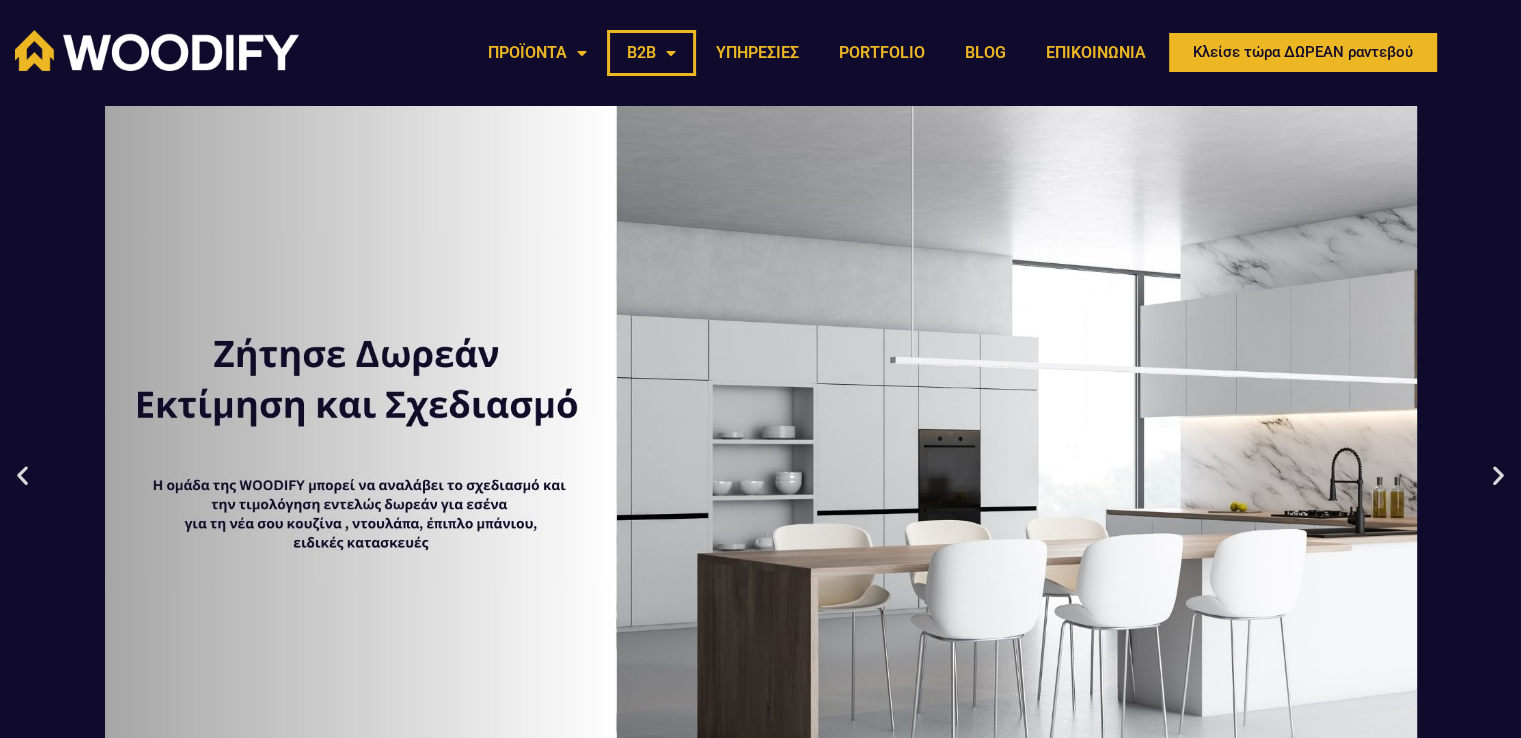 click on "B2B" 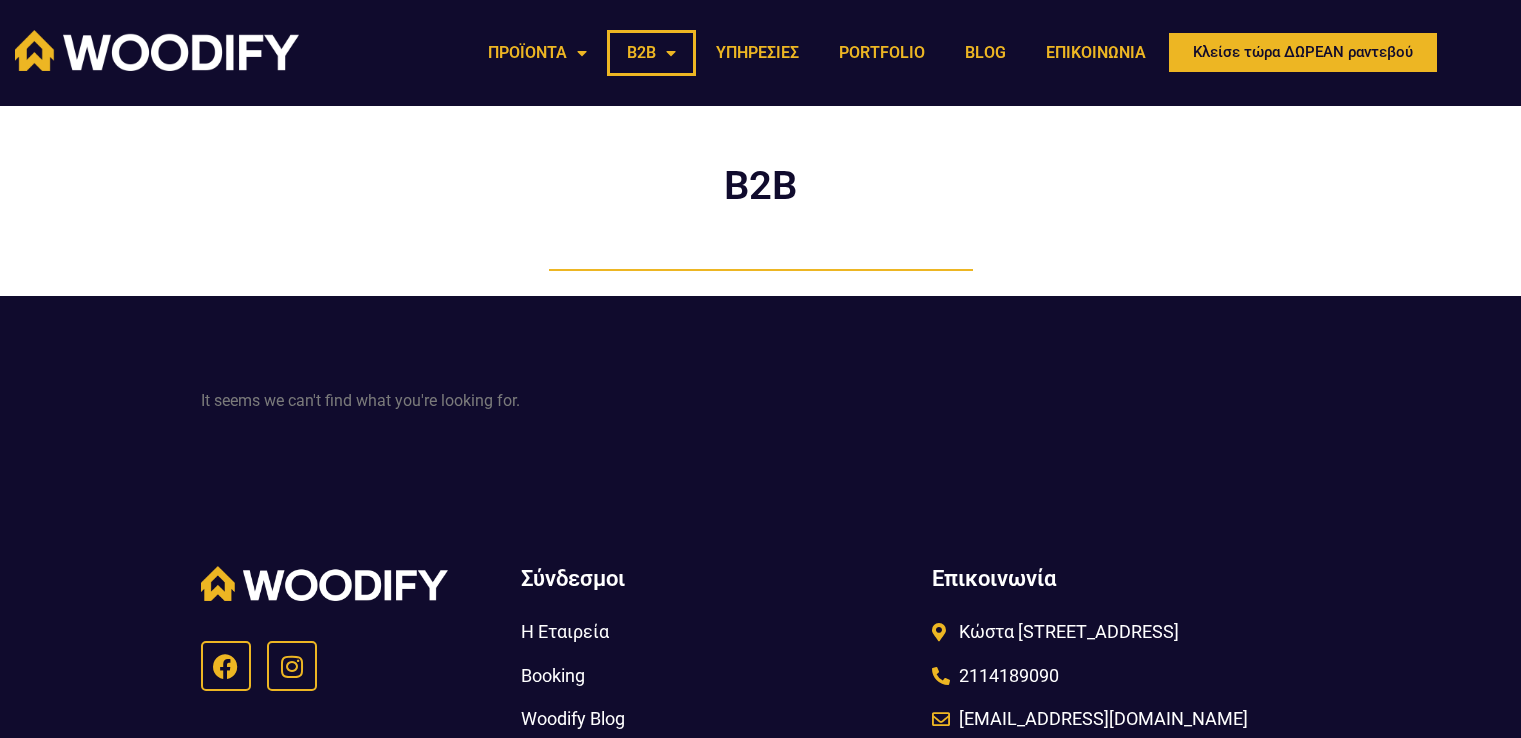 scroll, scrollTop: 0, scrollLeft: 0, axis: both 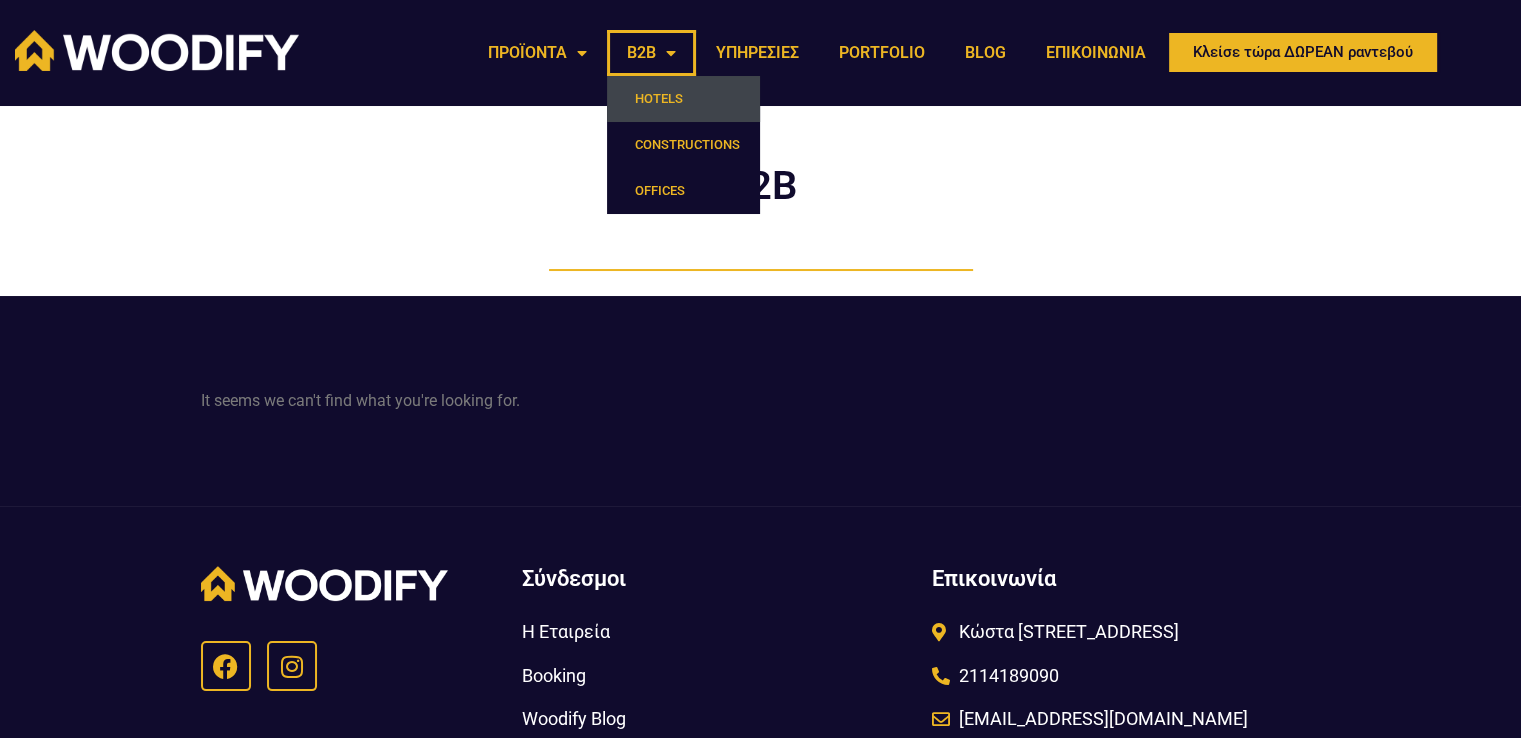 click on "HOTELS" 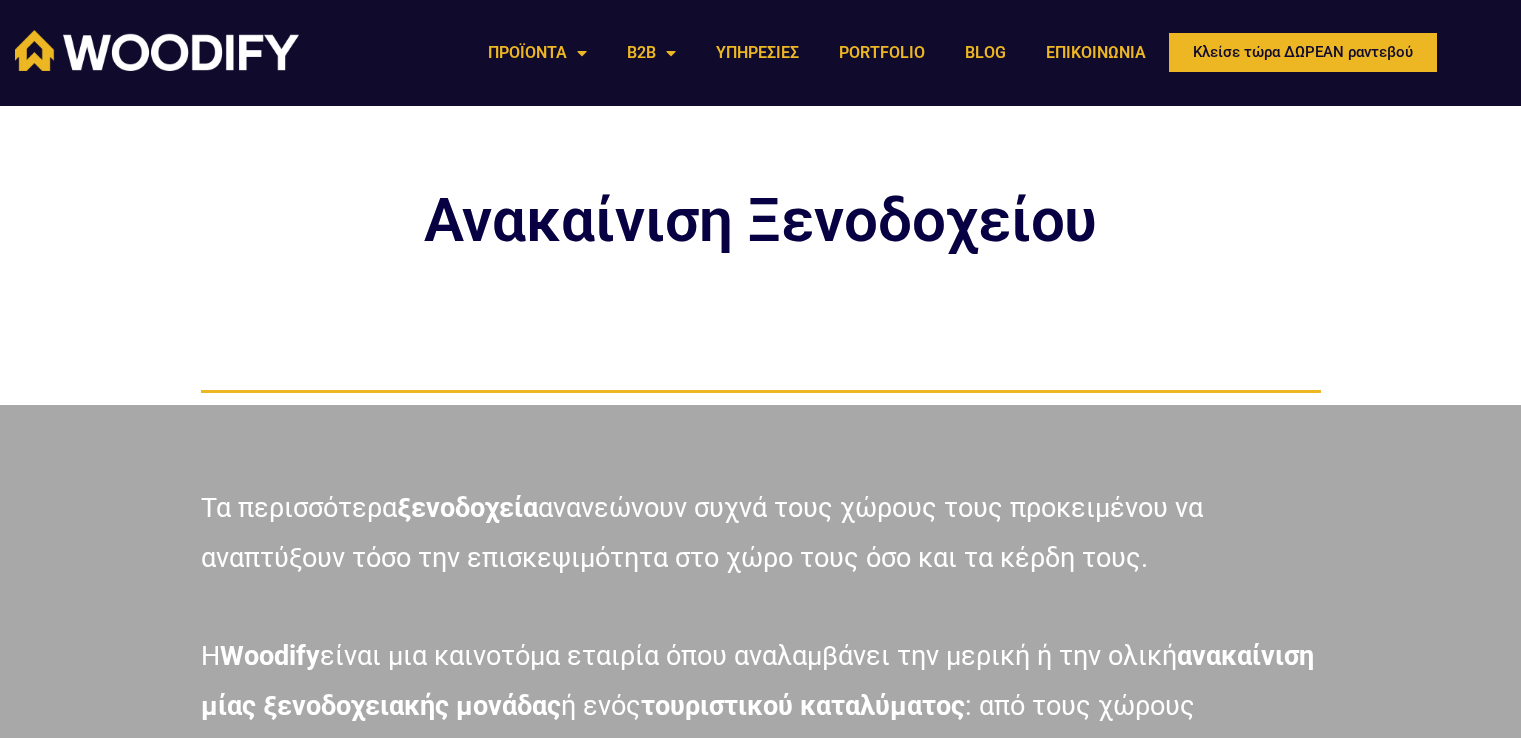 scroll, scrollTop: 0, scrollLeft: 0, axis: both 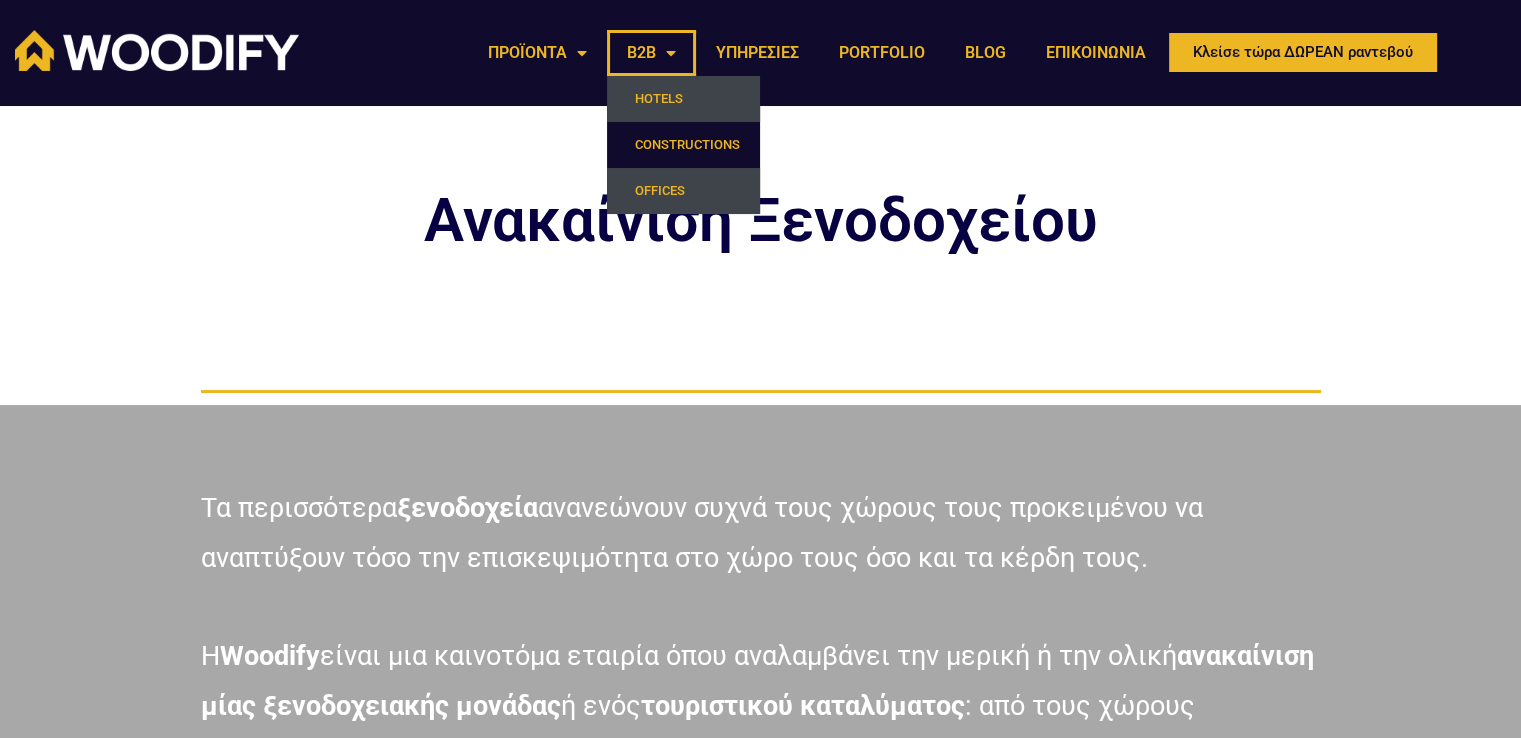click on "OFFICES" 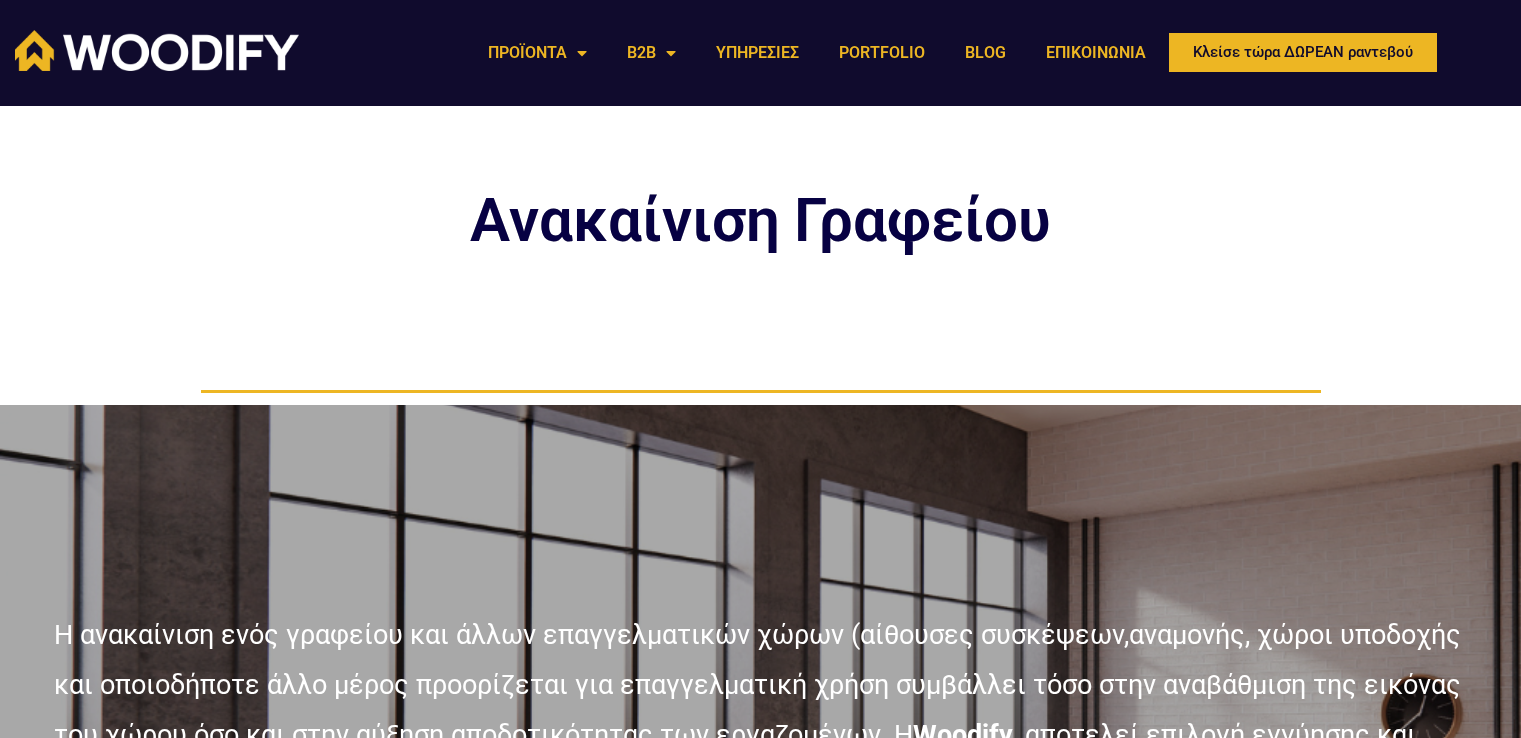 scroll, scrollTop: 0, scrollLeft: 0, axis: both 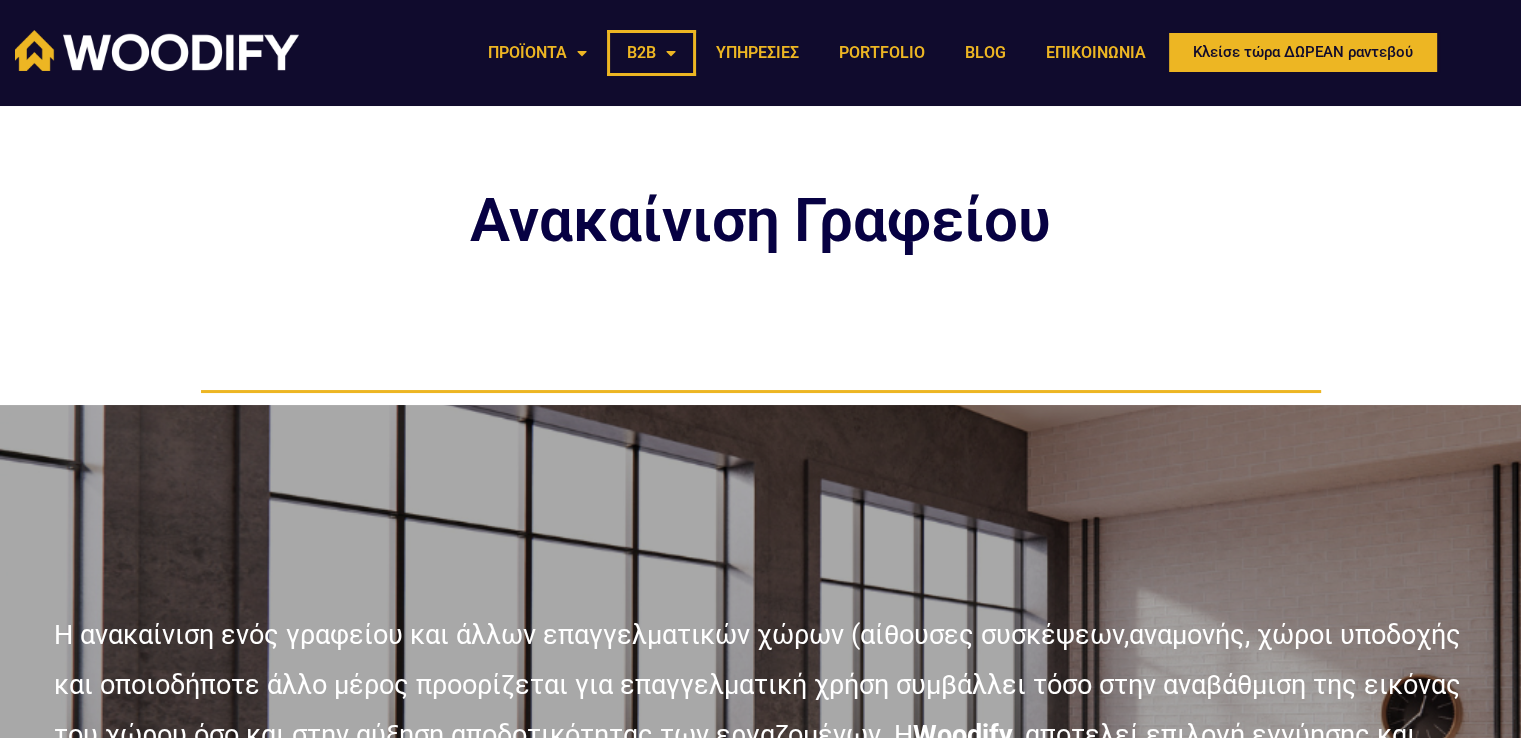 click on "B2B" 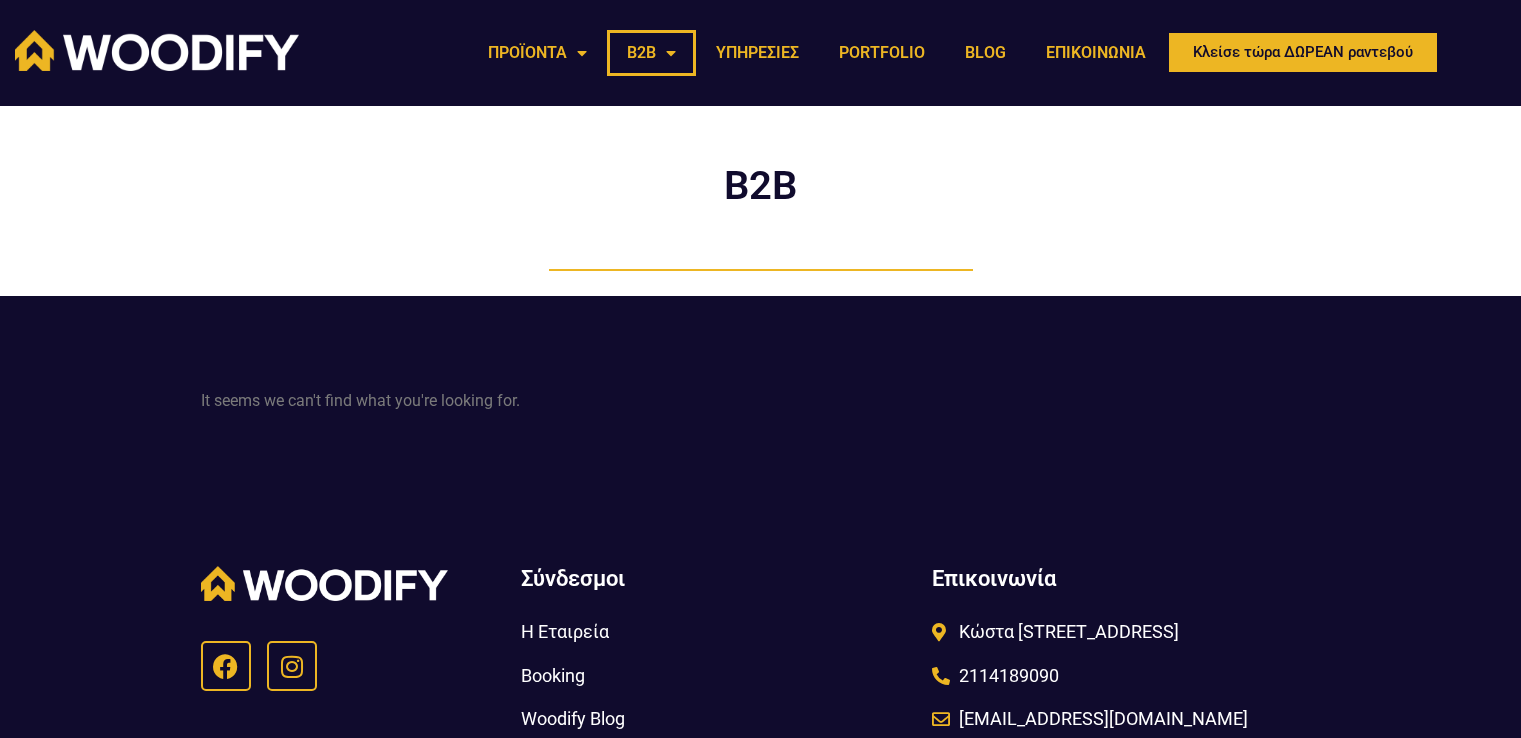 scroll, scrollTop: 0, scrollLeft: 0, axis: both 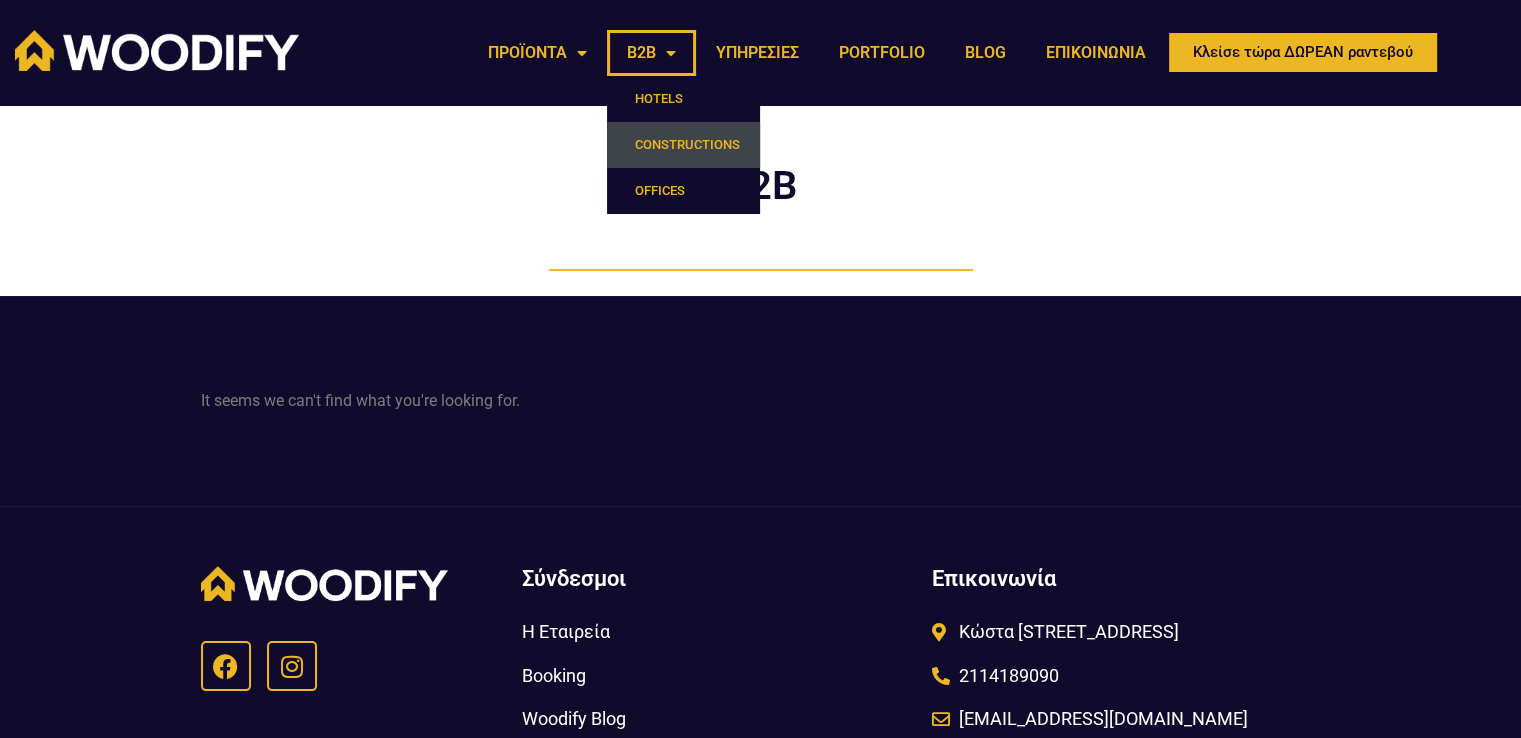 click on "CONSTRUCTIONS" 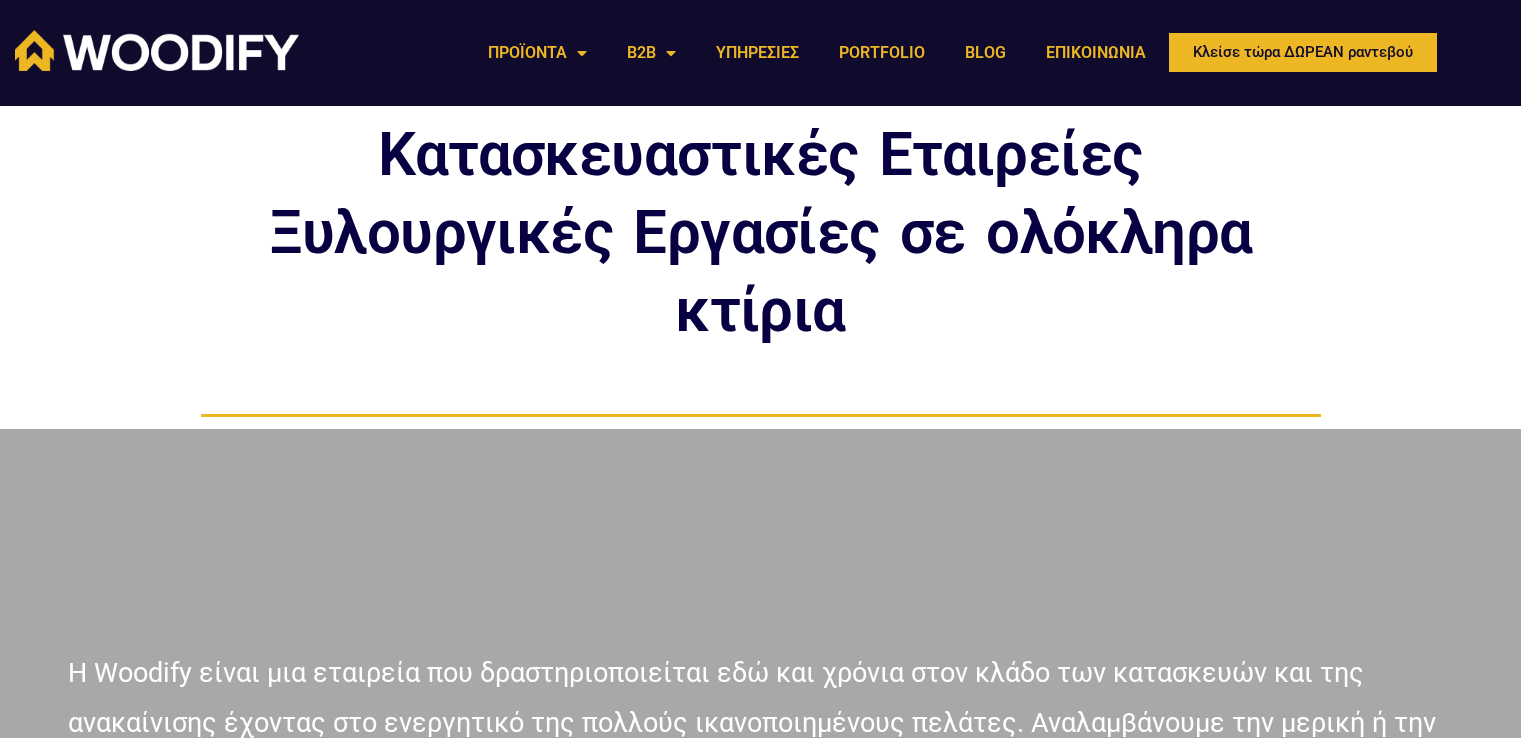 scroll, scrollTop: 0, scrollLeft: 0, axis: both 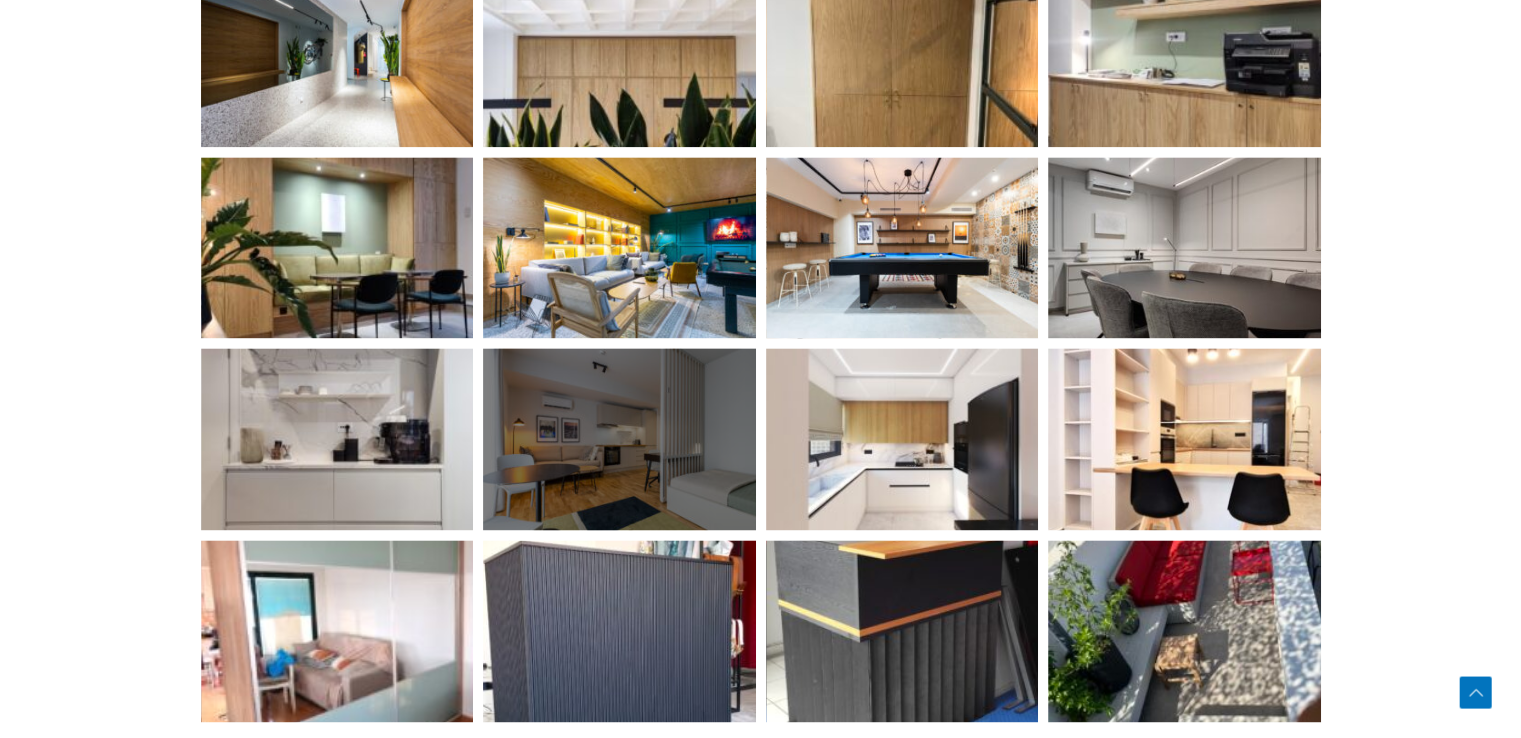 click at bounding box center [619, 439] 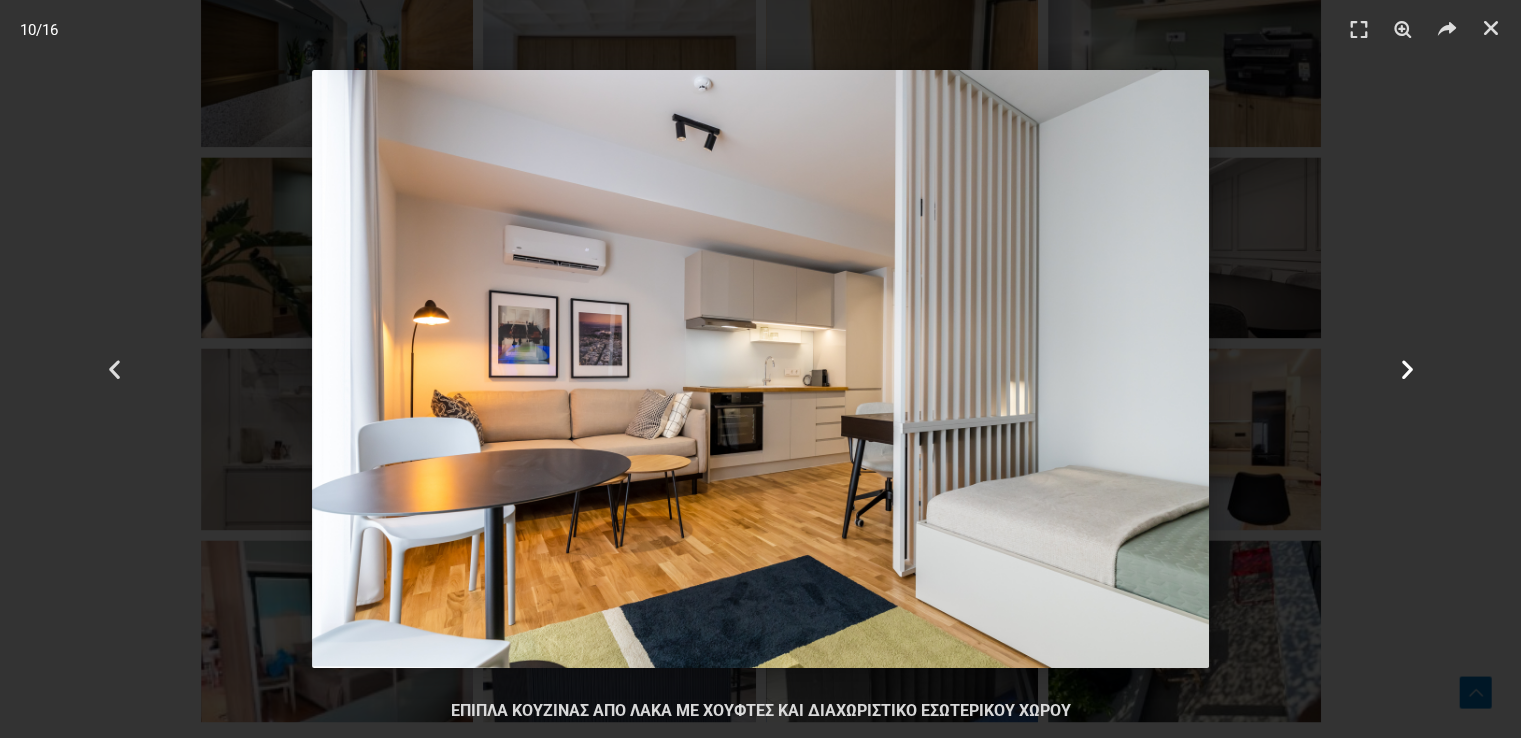 click at bounding box center (1406, 369) 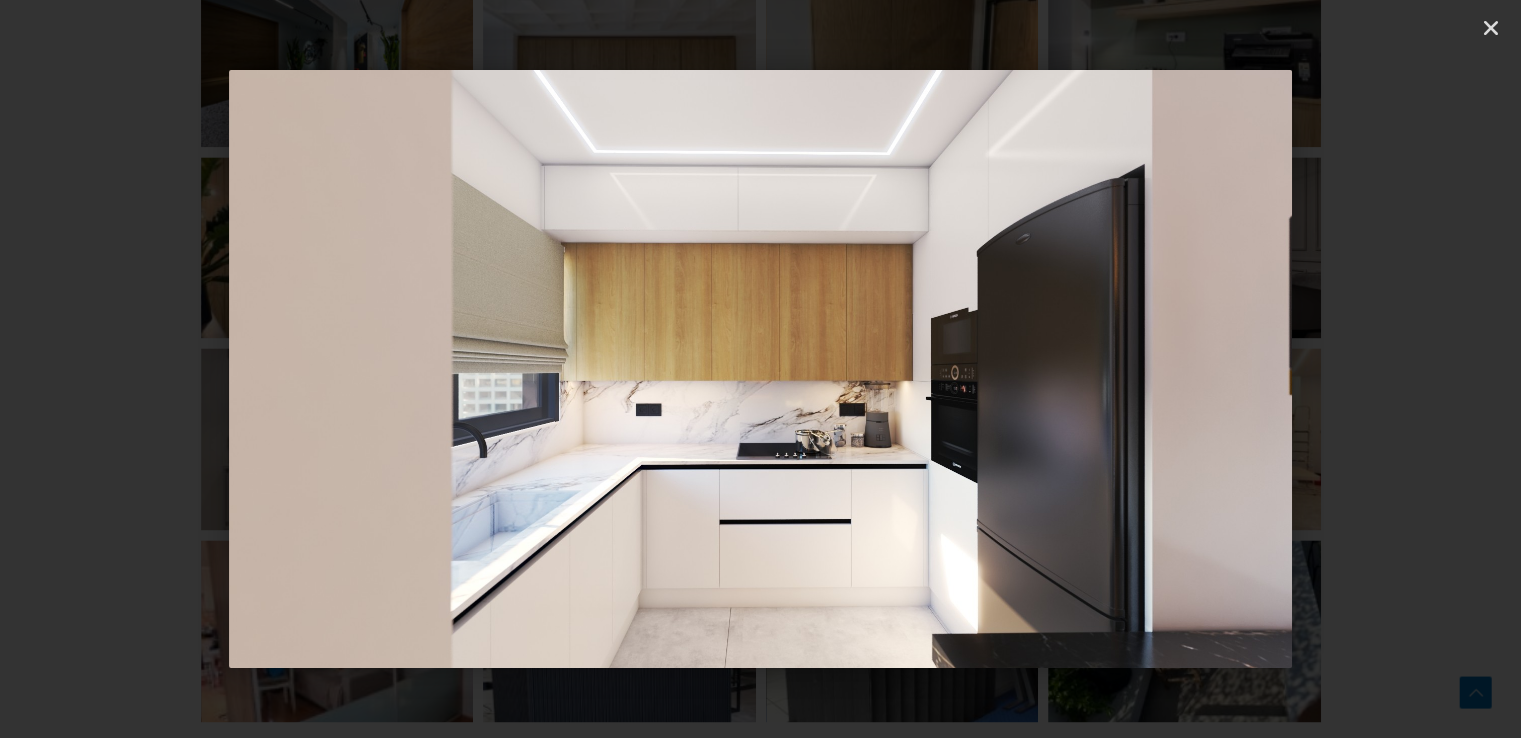 click at bounding box center [1406, 369] 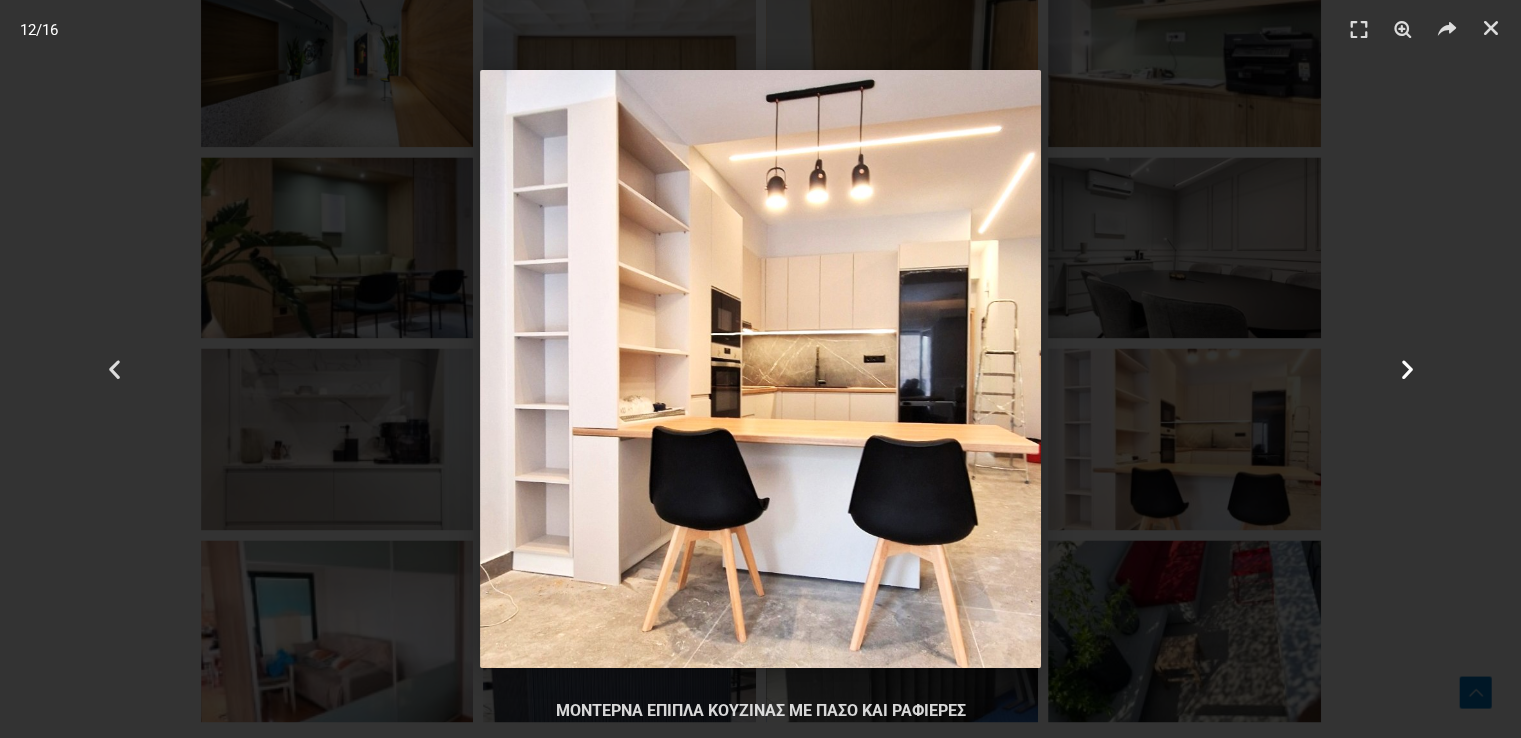 click at bounding box center [1406, 369] 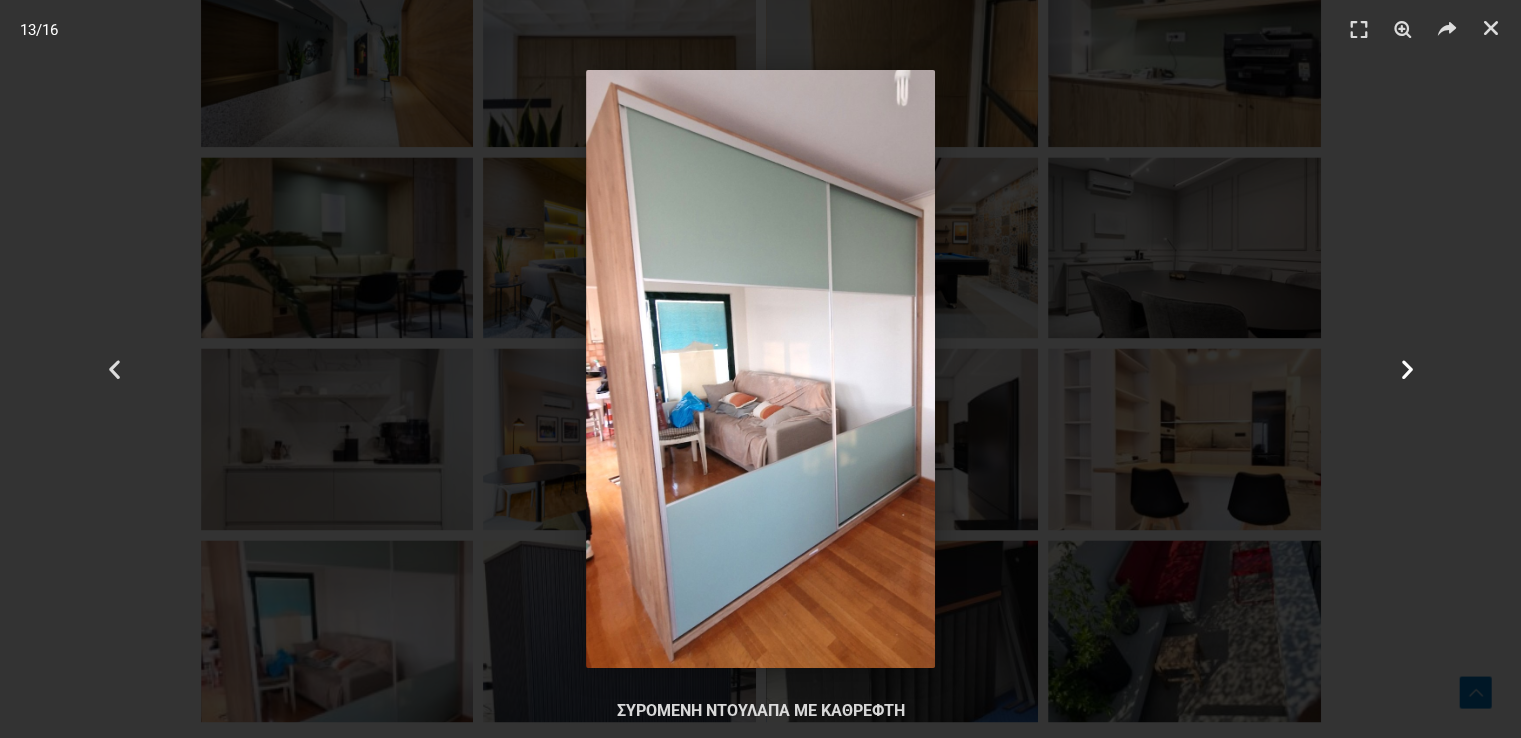 click at bounding box center (1406, 369) 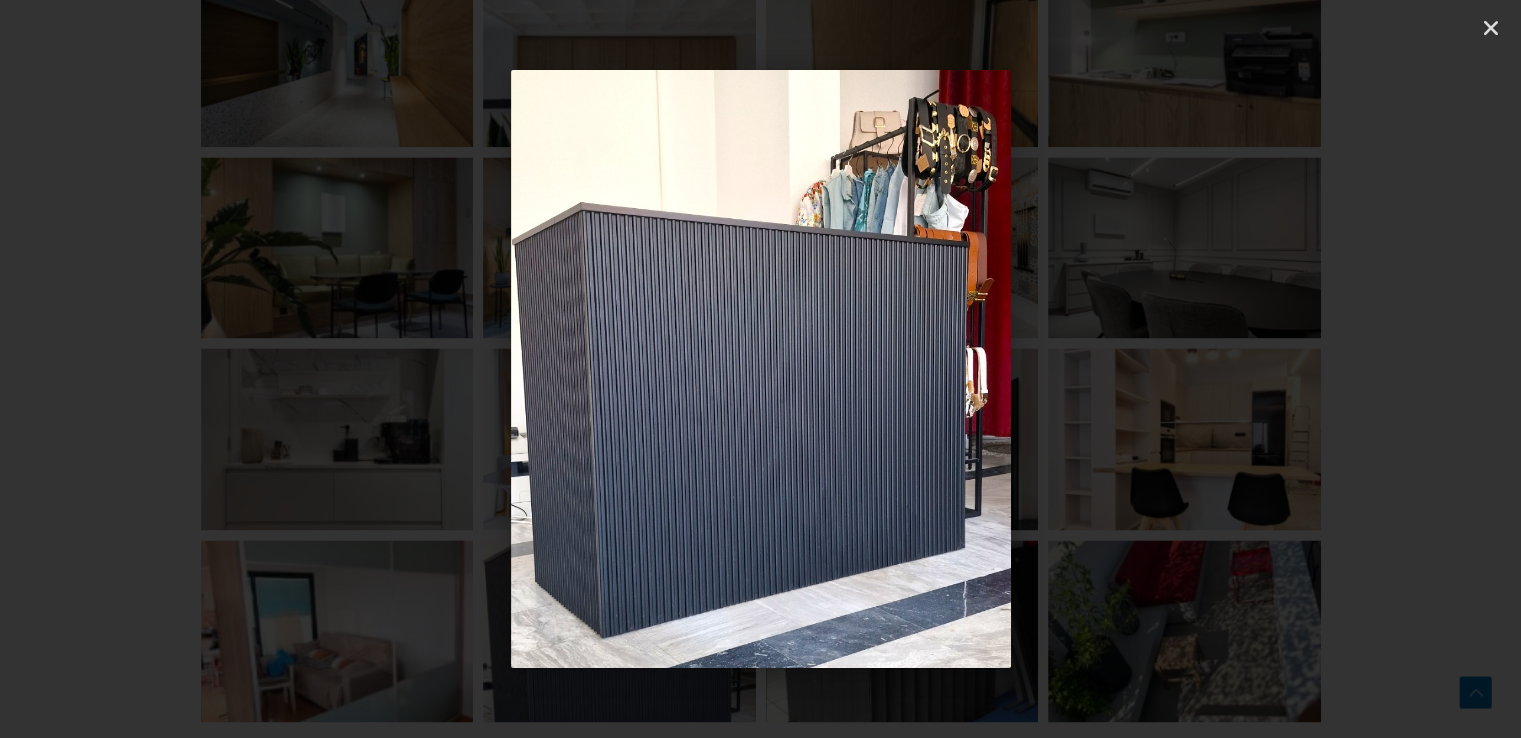 click at bounding box center (1406, 369) 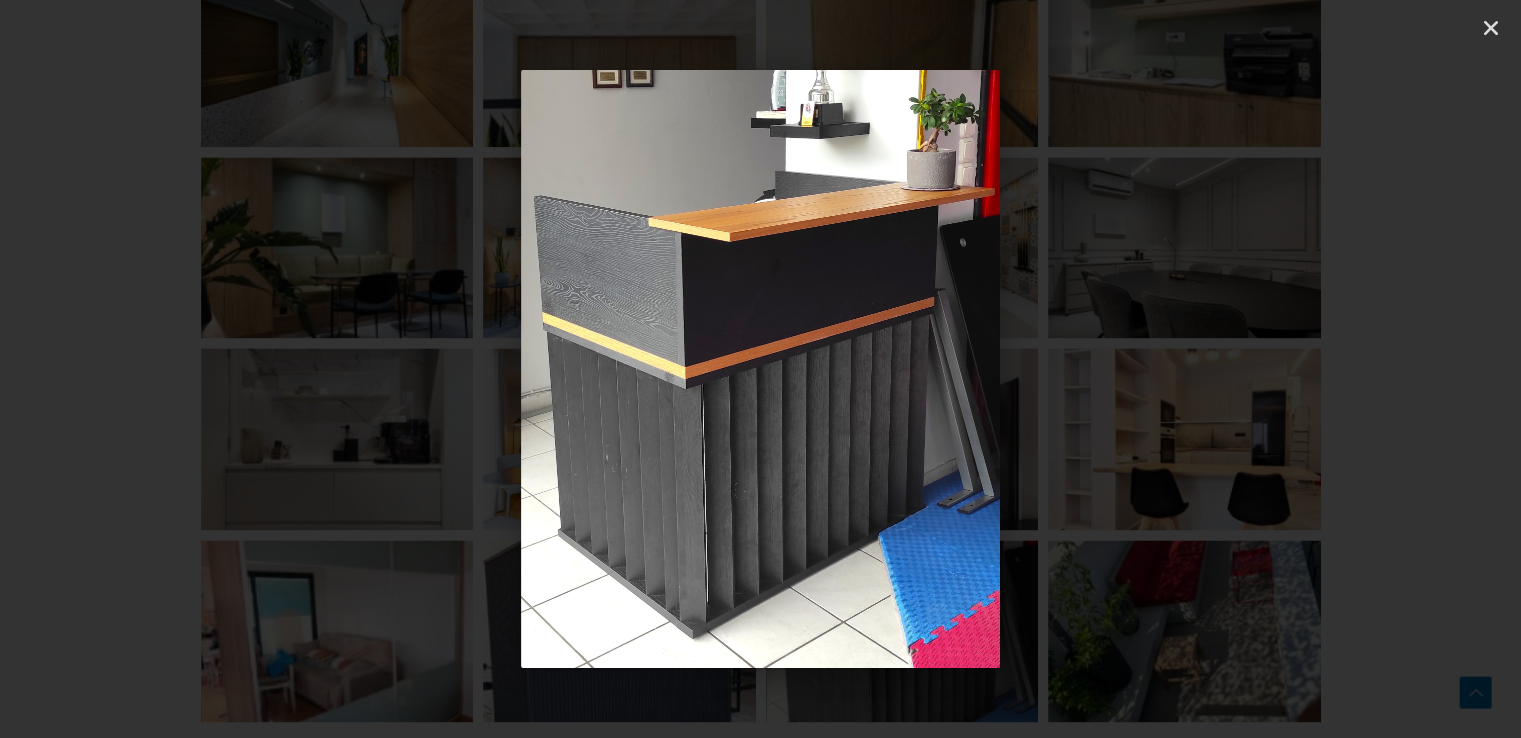 click at bounding box center (1406, 369) 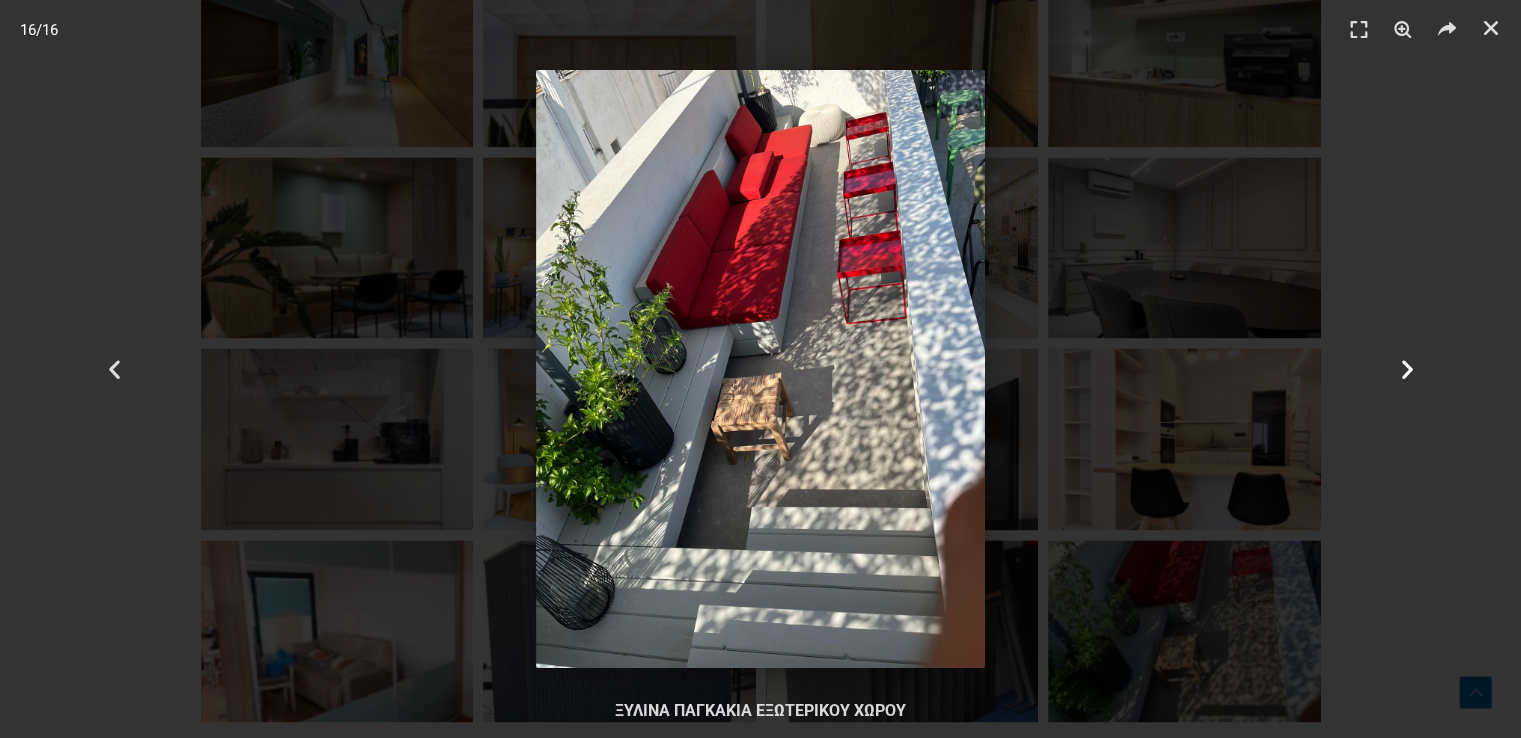 click at bounding box center (1406, 369) 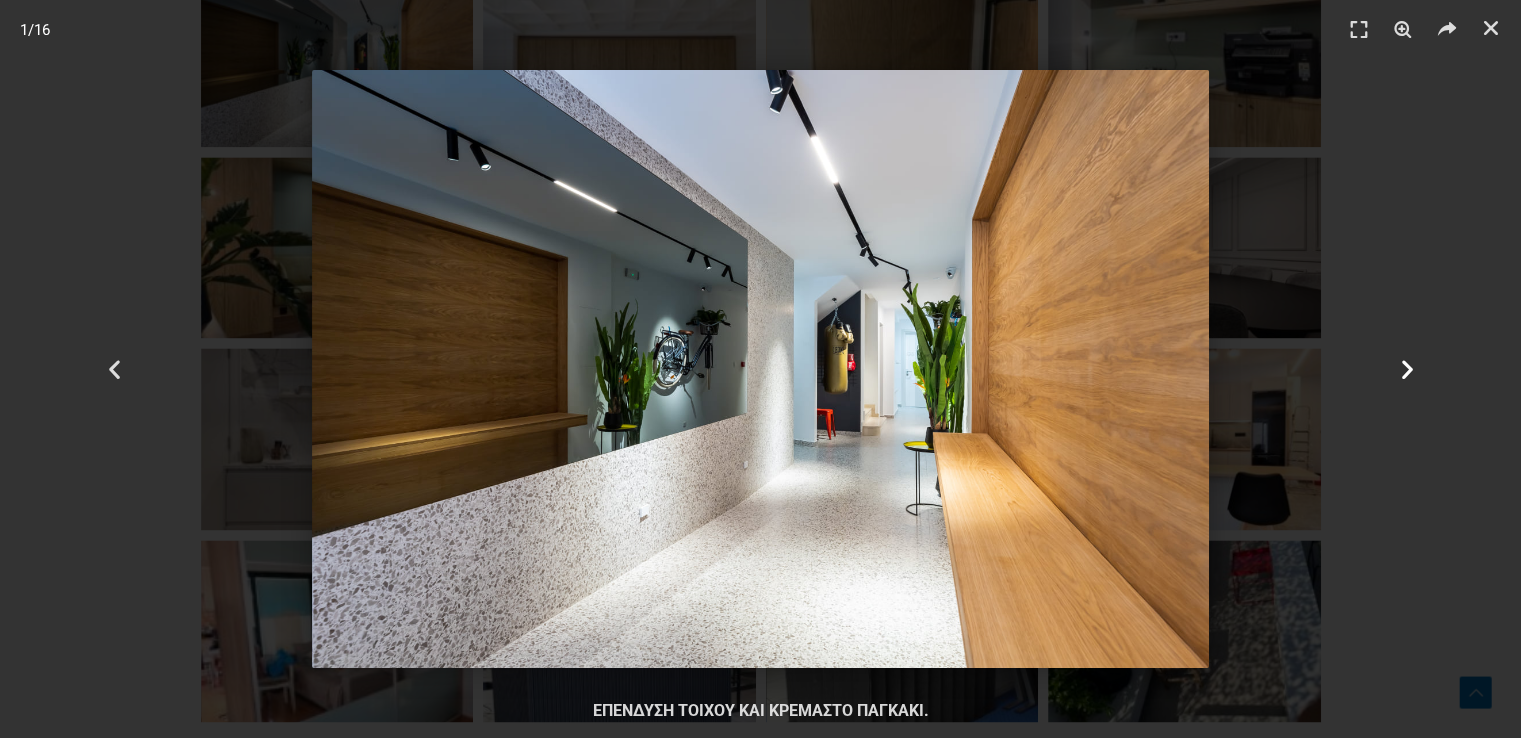 click at bounding box center (1406, 369) 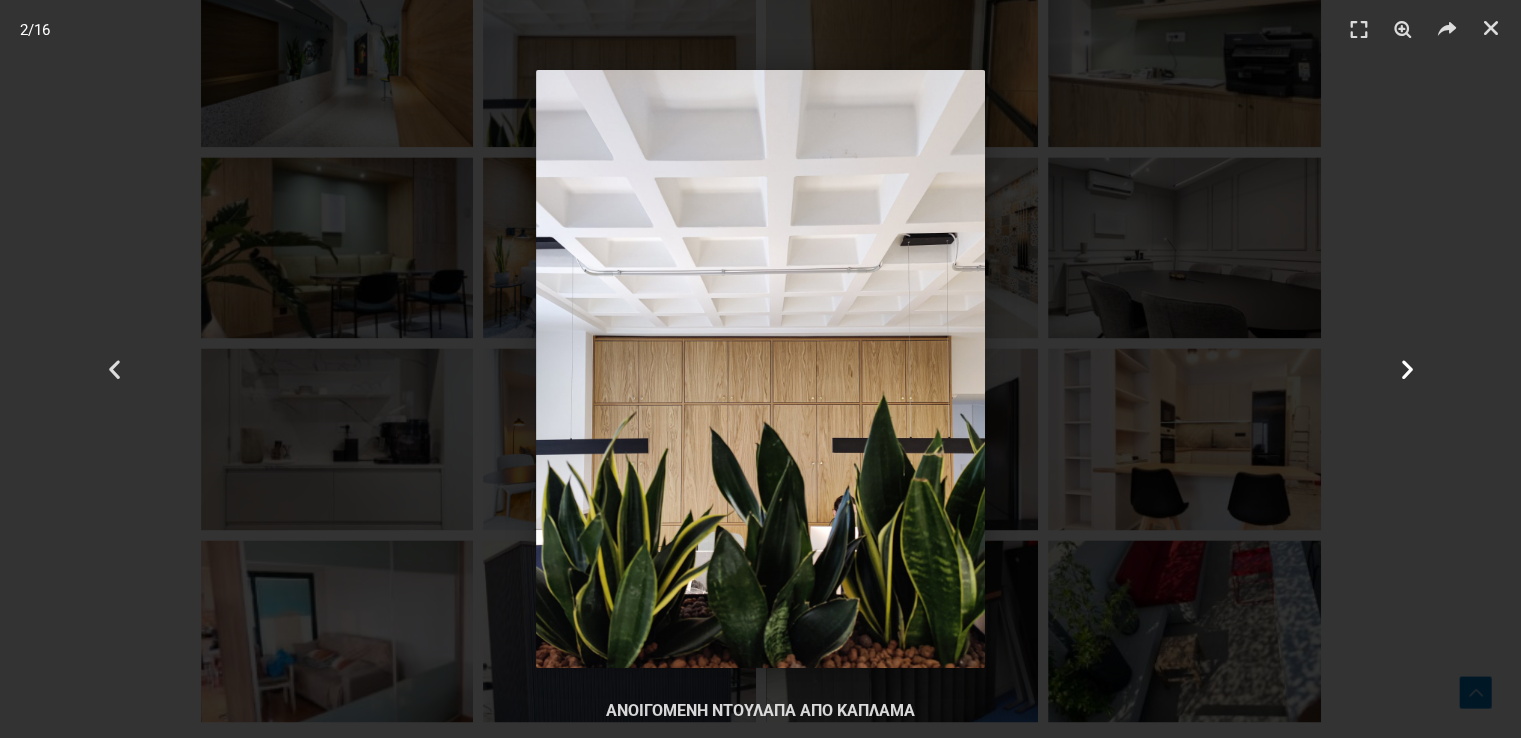 click at bounding box center [1406, 369] 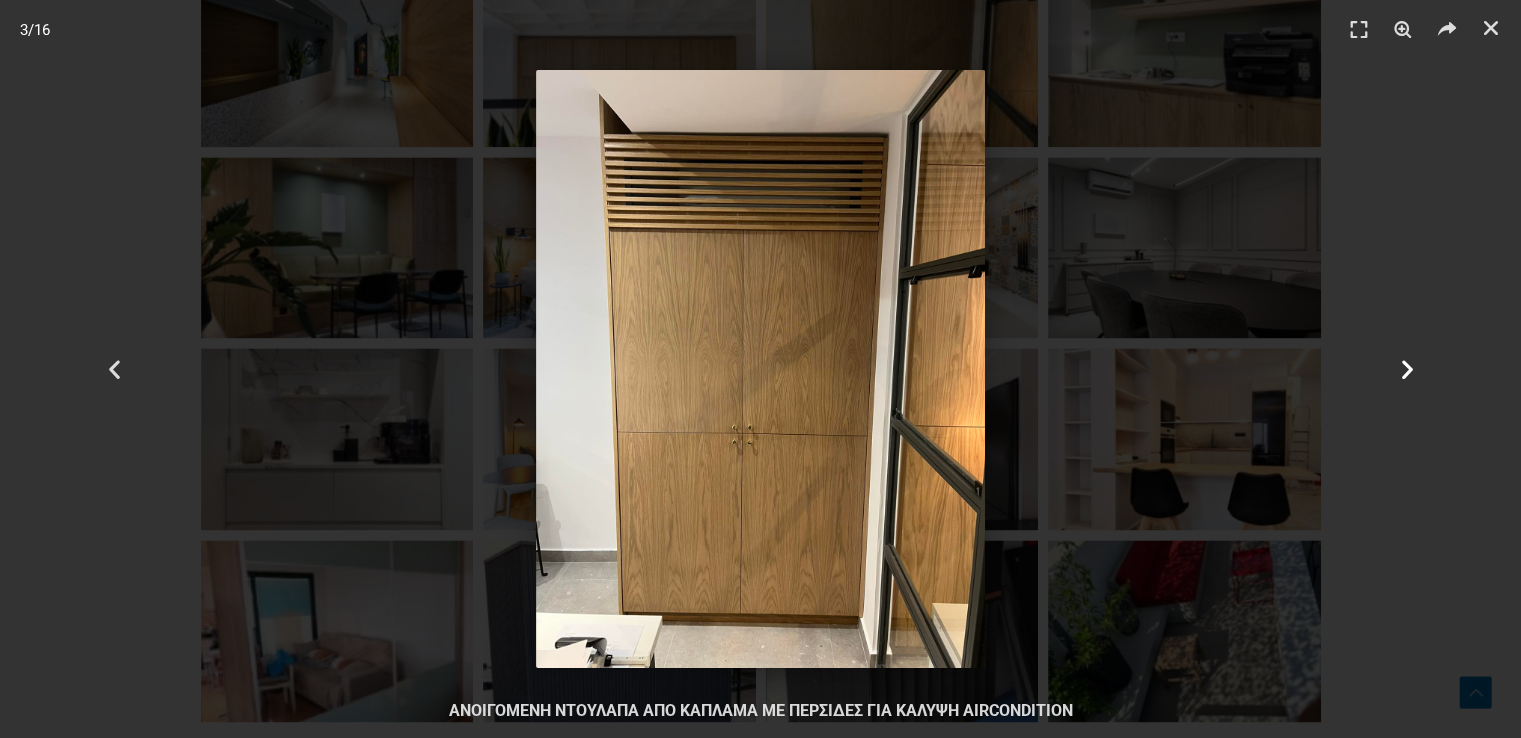 click at bounding box center (1406, 369) 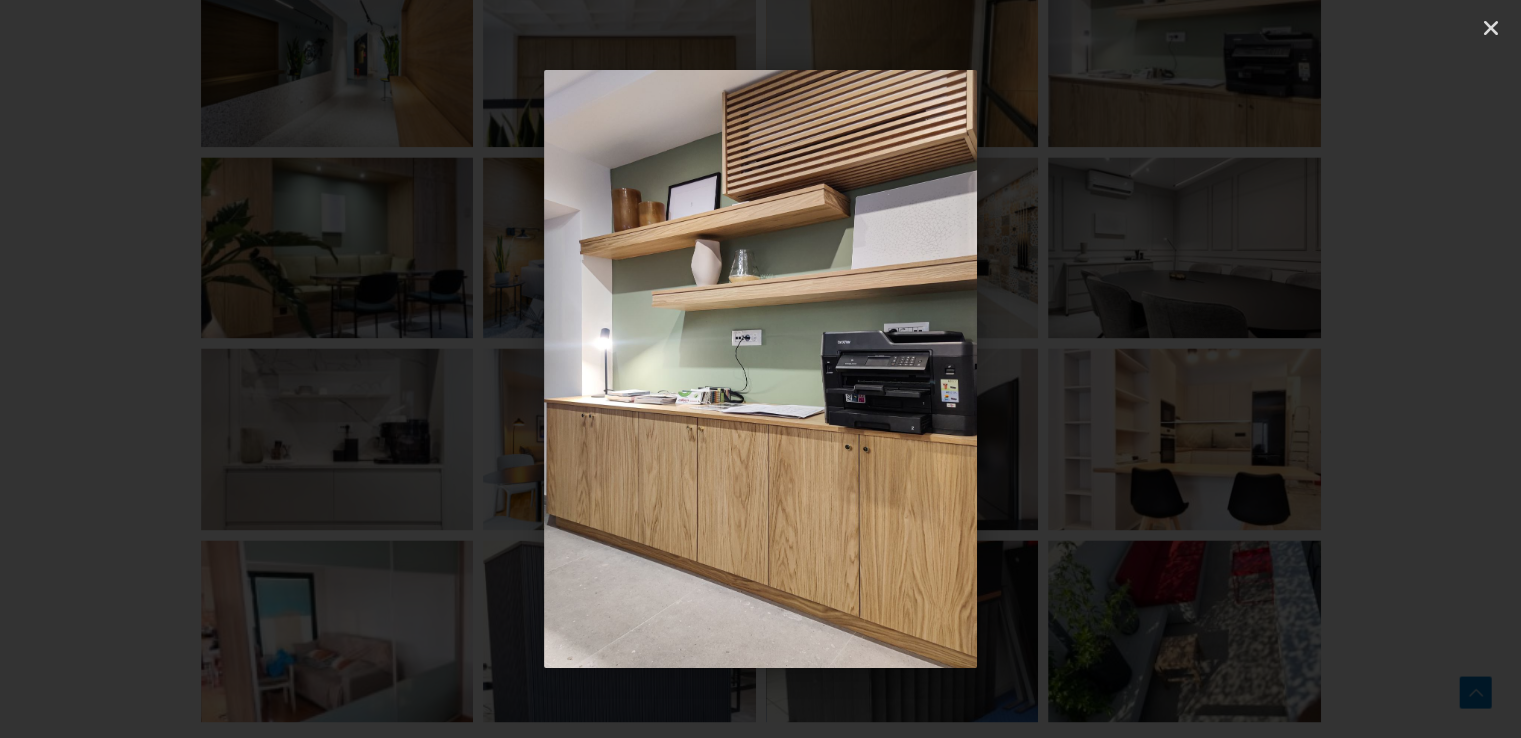 click at bounding box center (1406, 369) 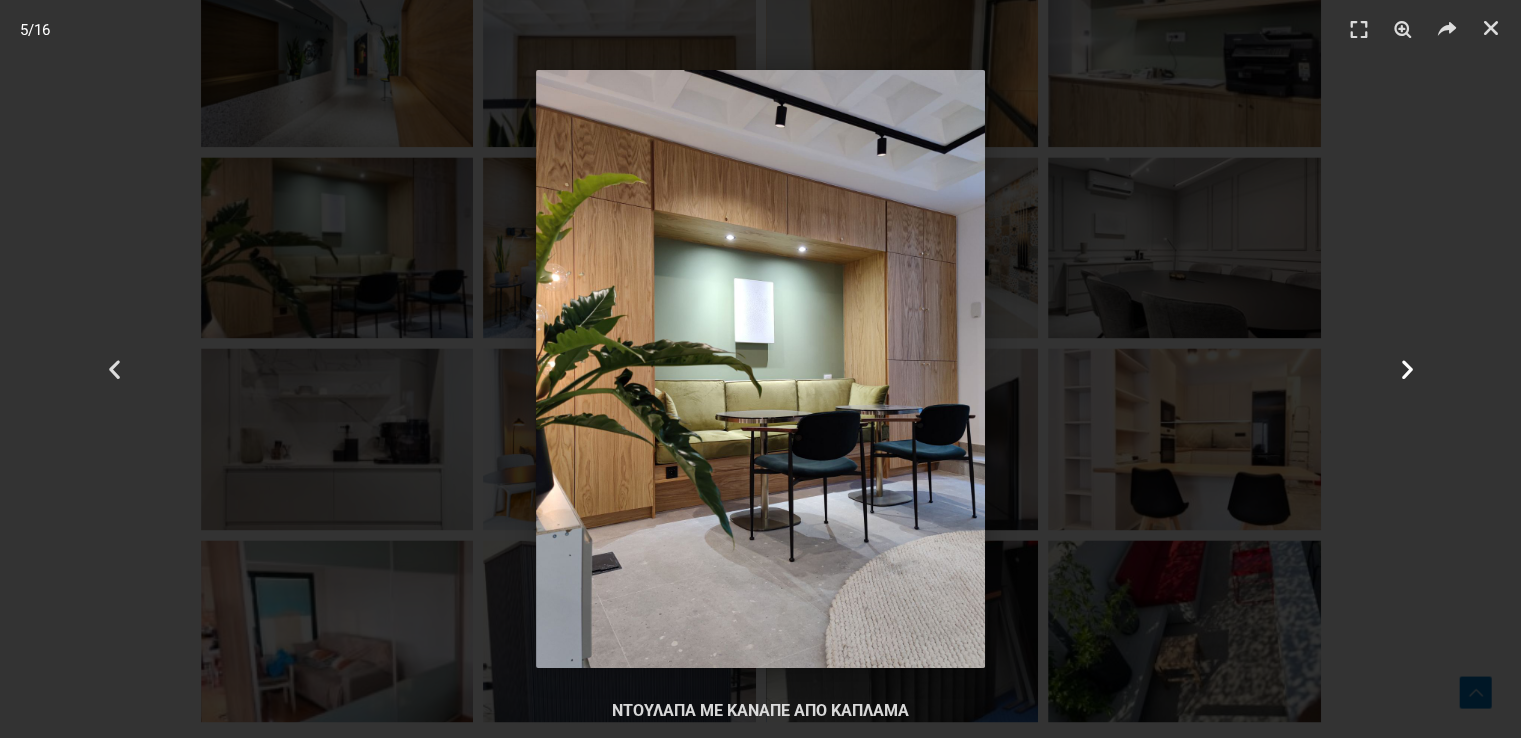 click at bounding box center (1406, 369) 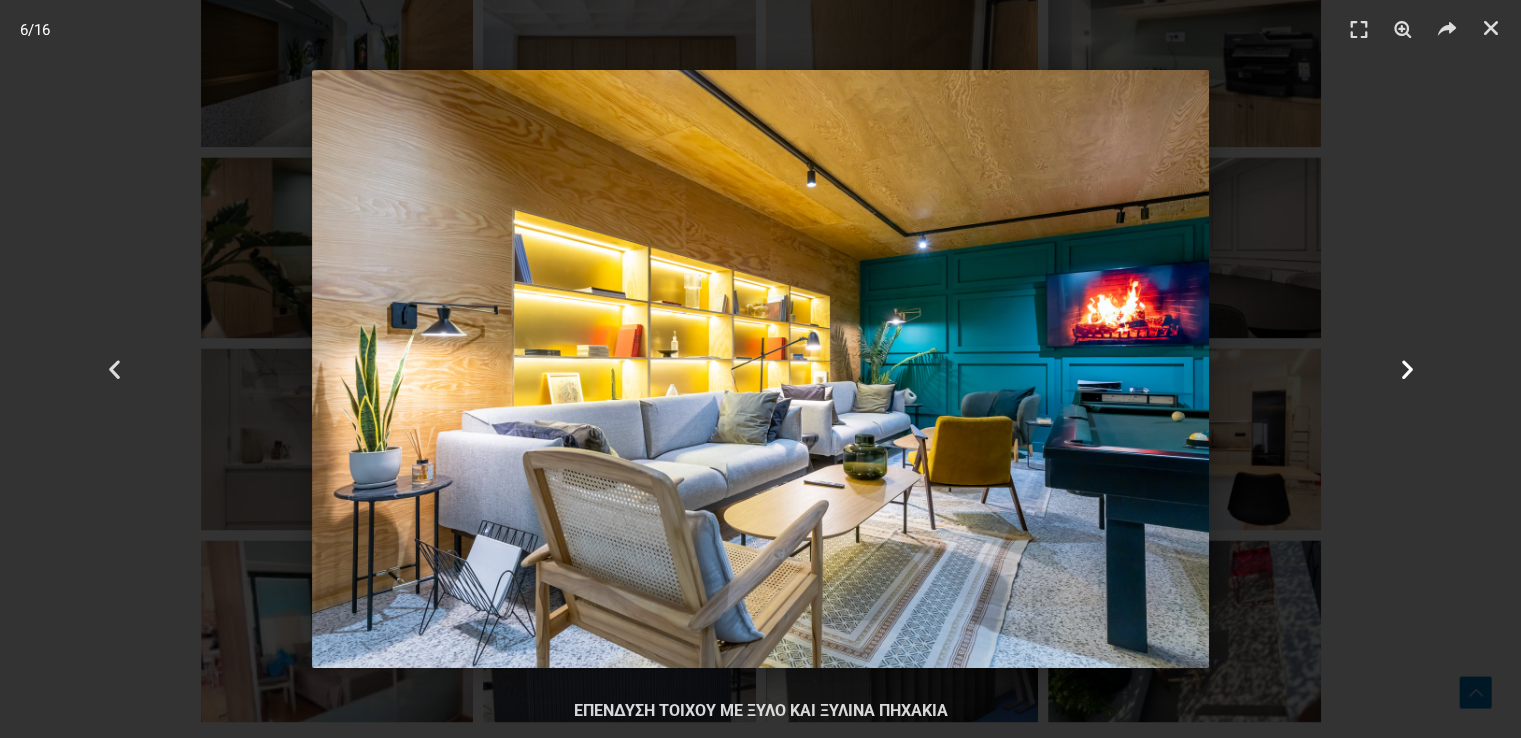 click at bounding box center [1406, 369] 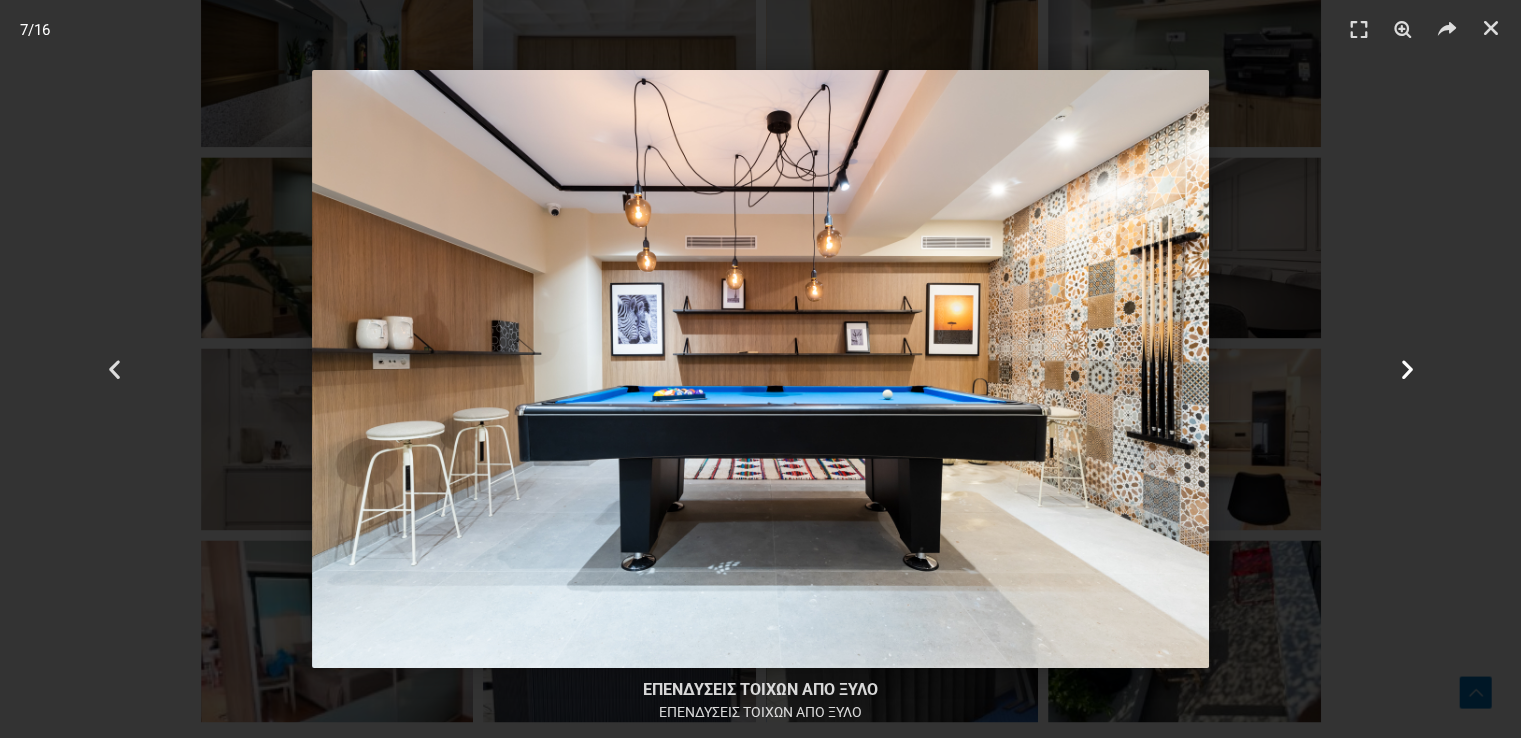 click at bounding box center [1406, 369] 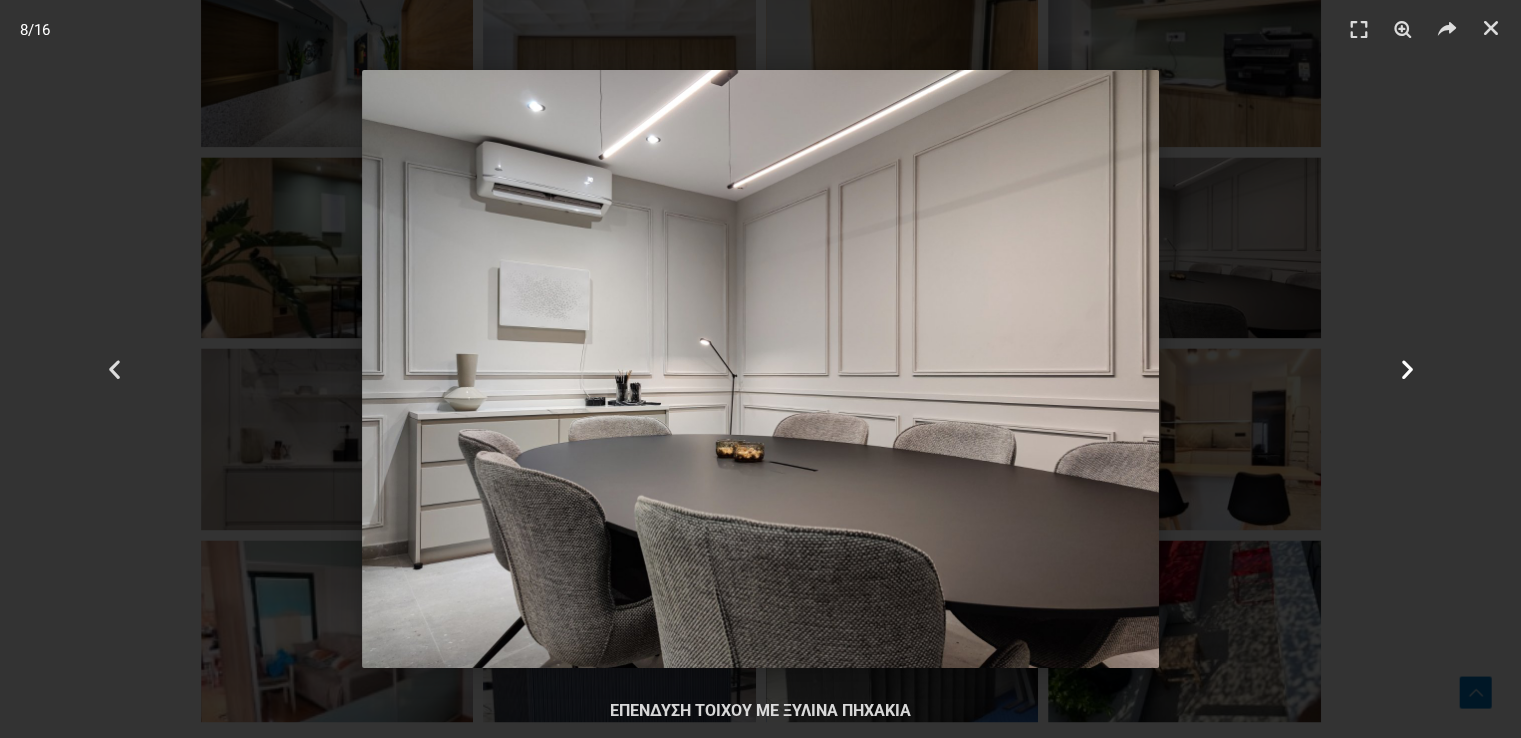 click at bounding box center (1406, 369) 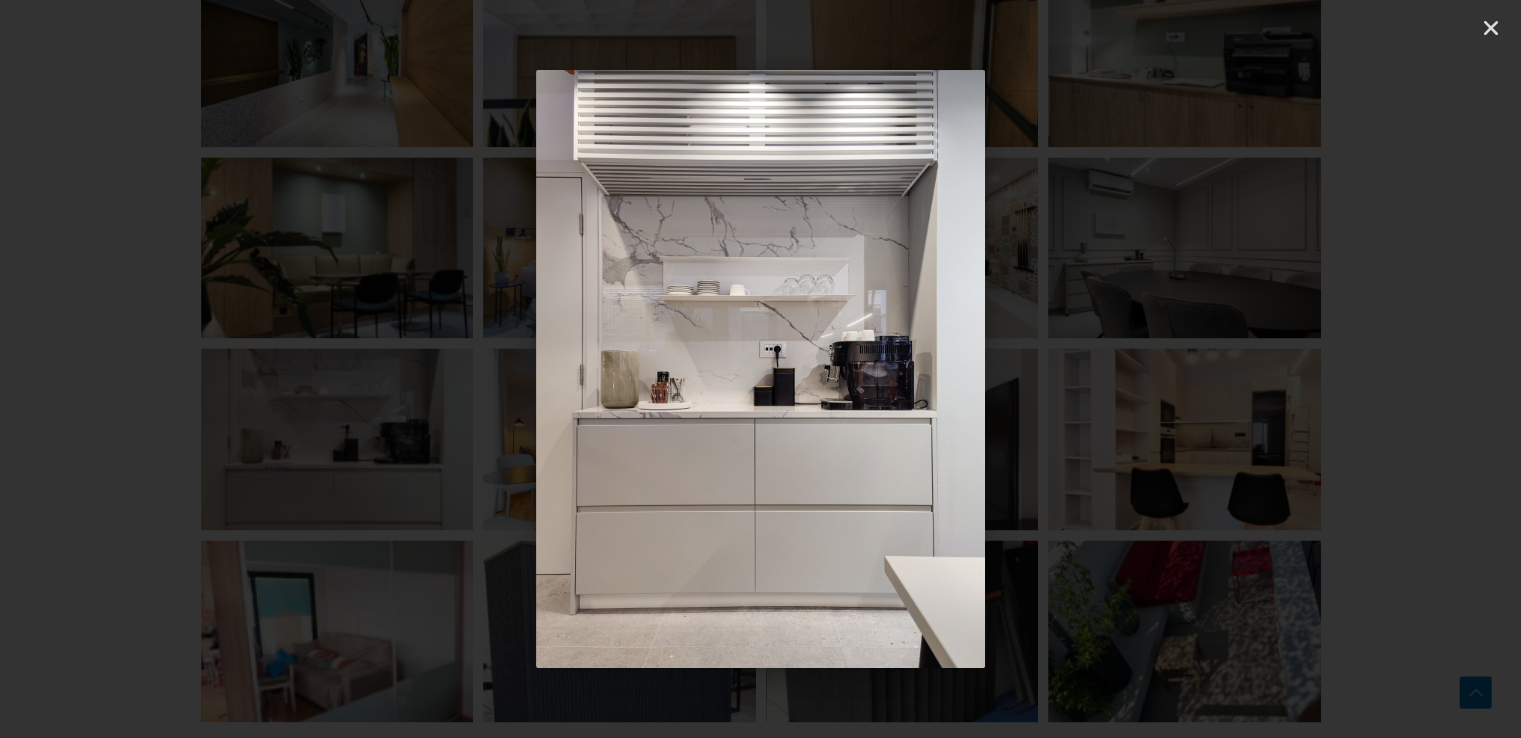 click at bounding box center [1406, 369] 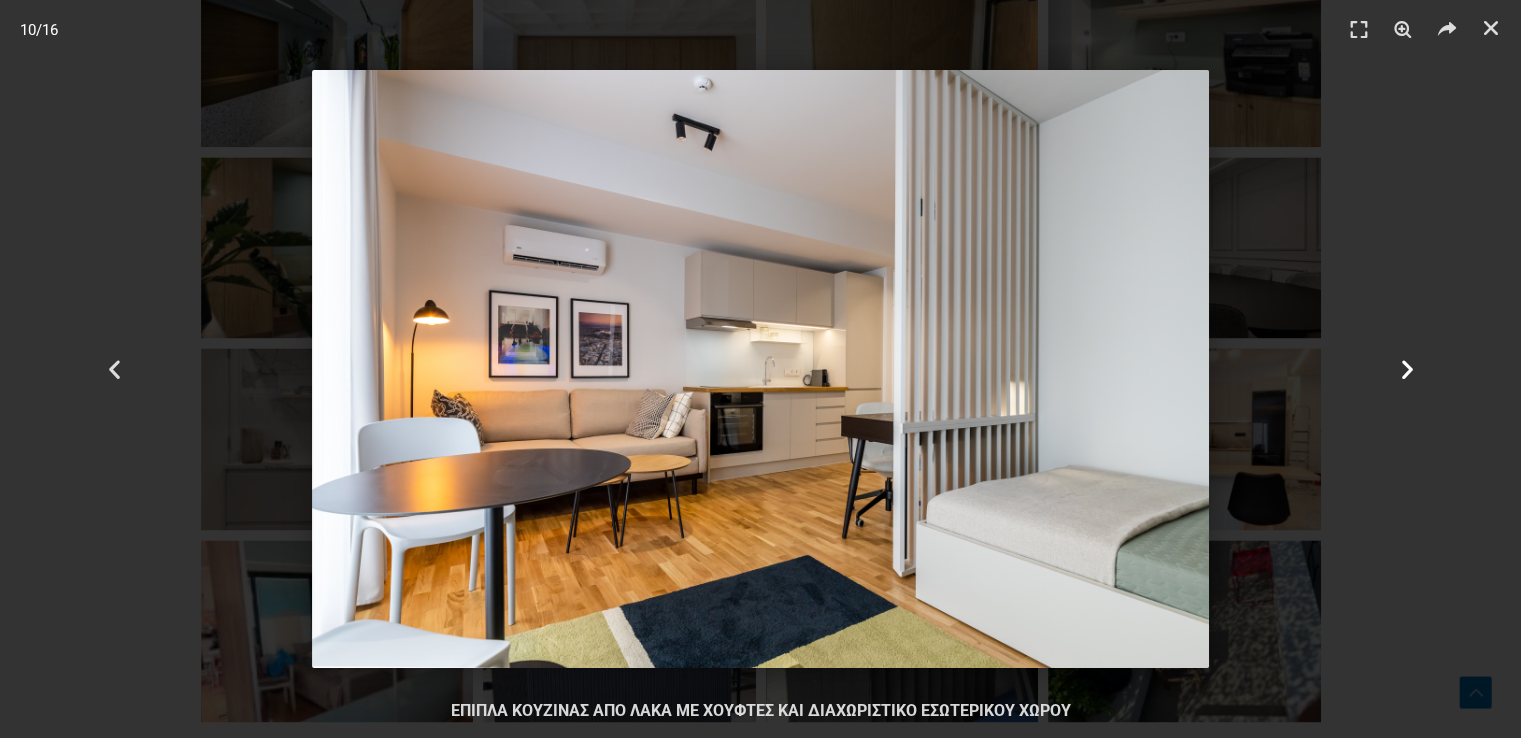 click at bounding box center (1406, 369) 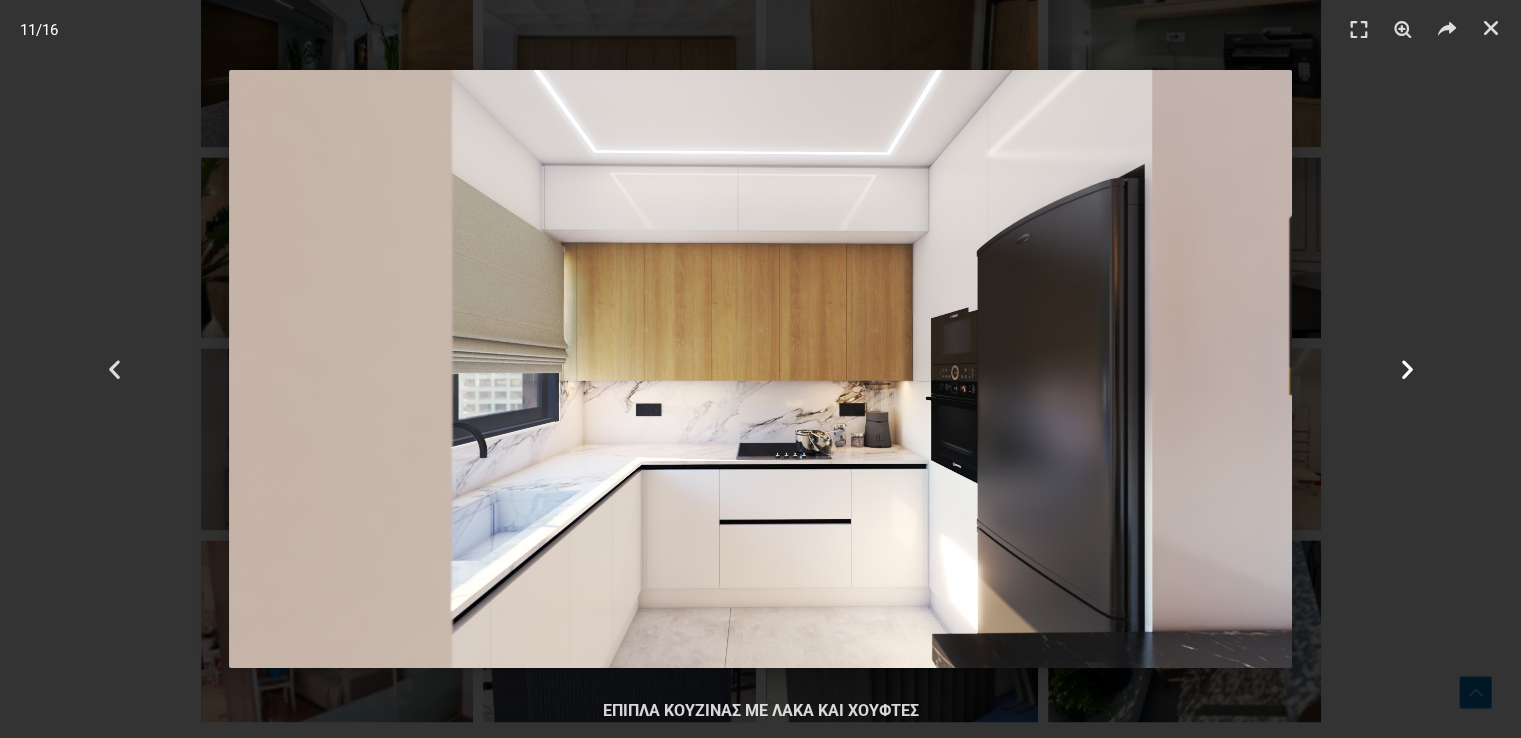 click on "Επόμενο" at bounding box center (1407, 369) 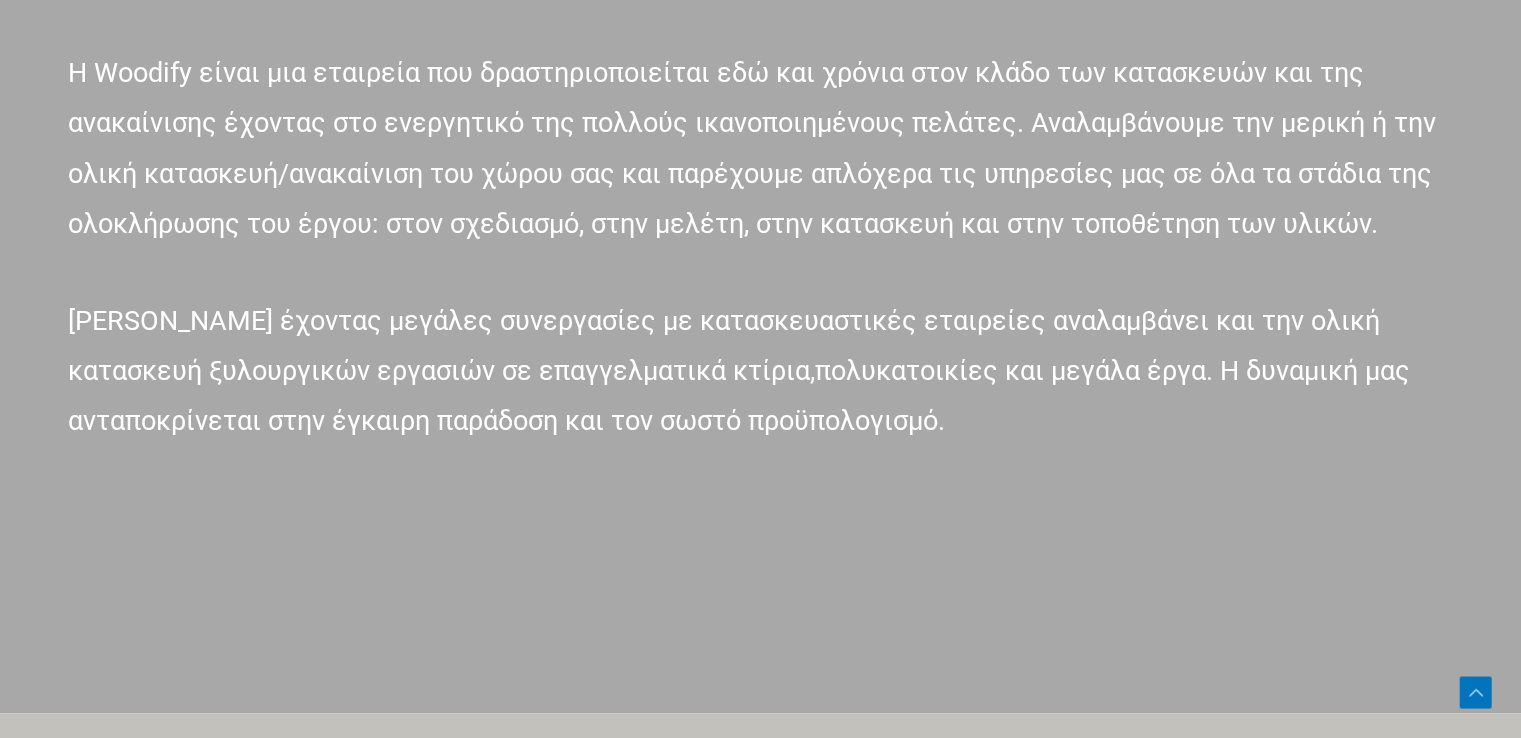 scroll, scrollTop: 0, scrollLeft: 0, axis: both 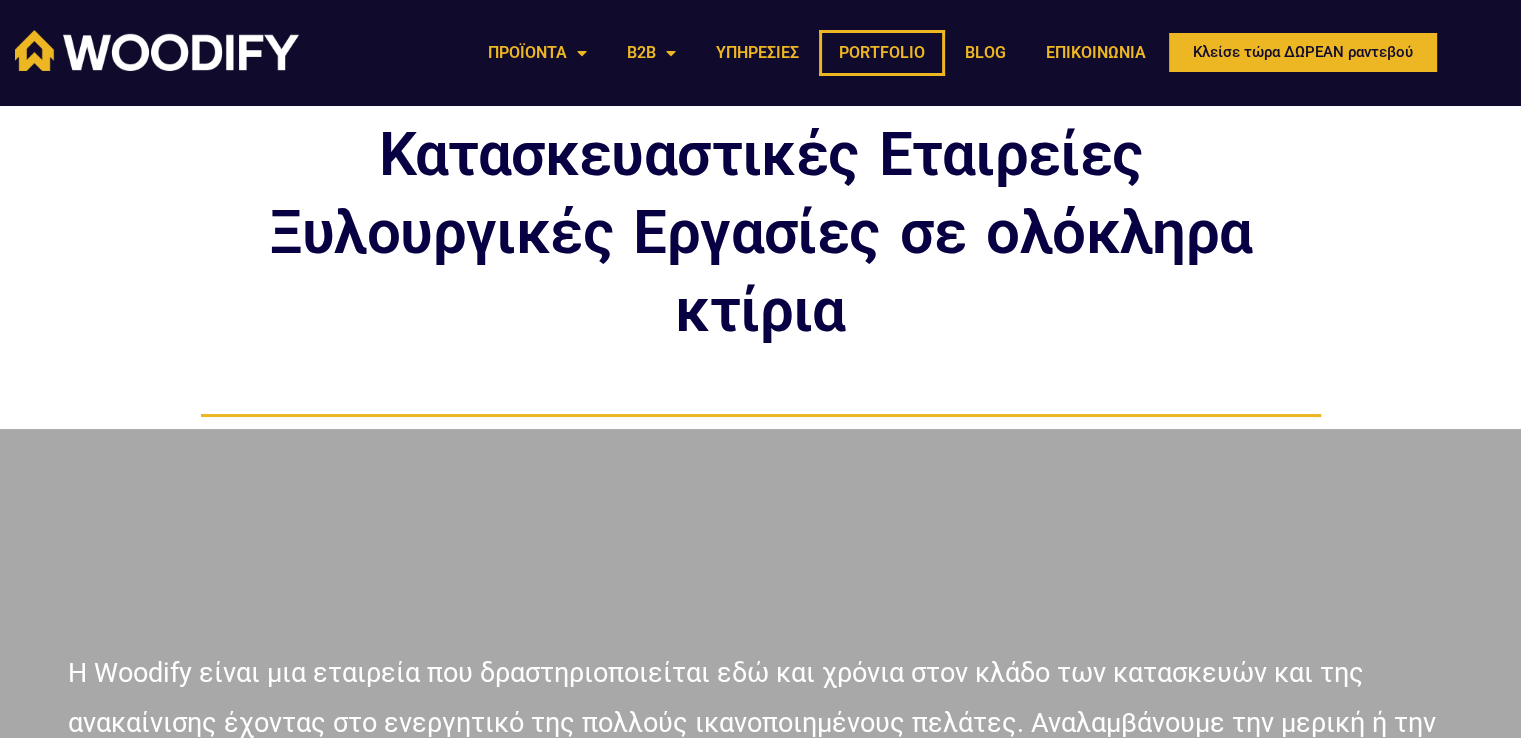click on "PORTFOLIO" 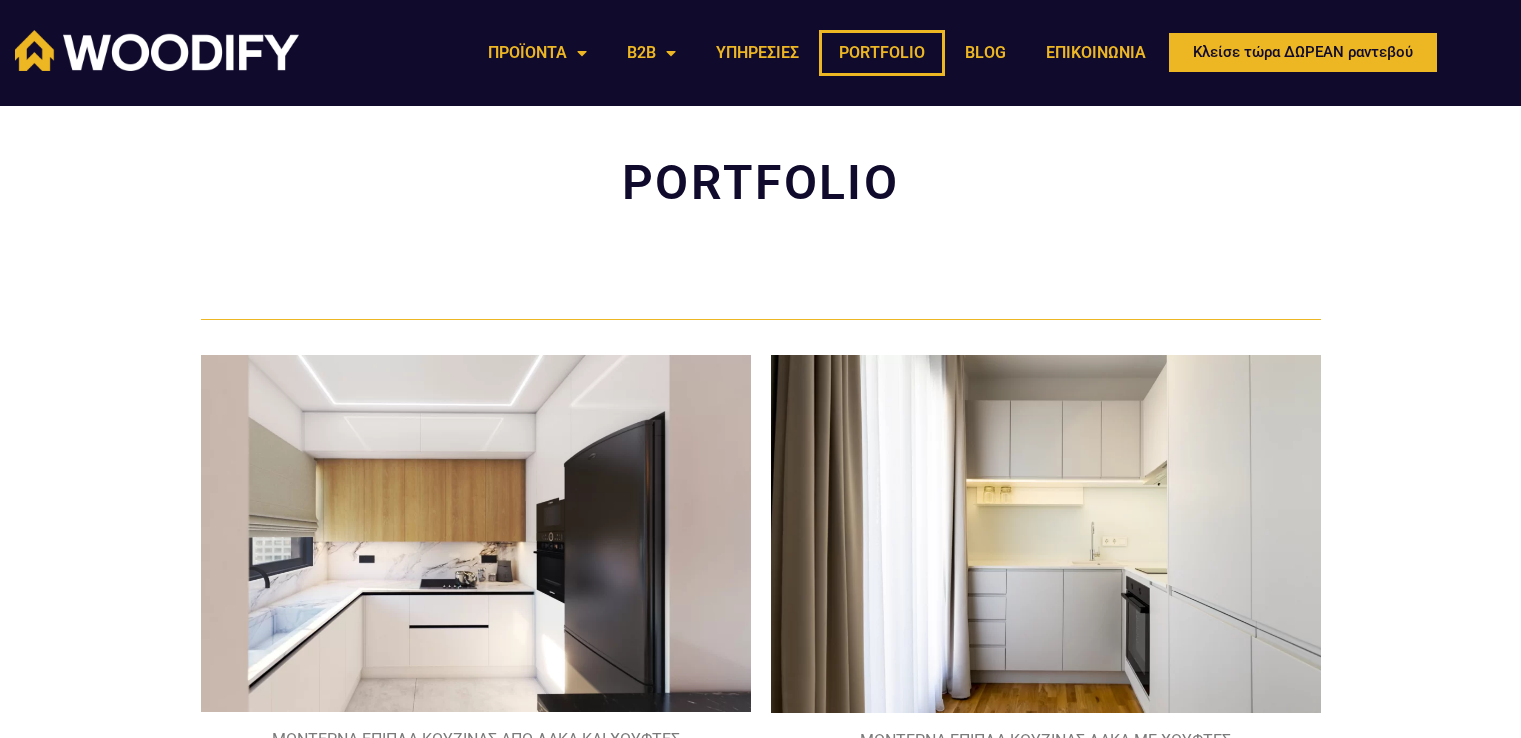 scroll, scrollTop: 0, scrollLeft: 0, axis: both 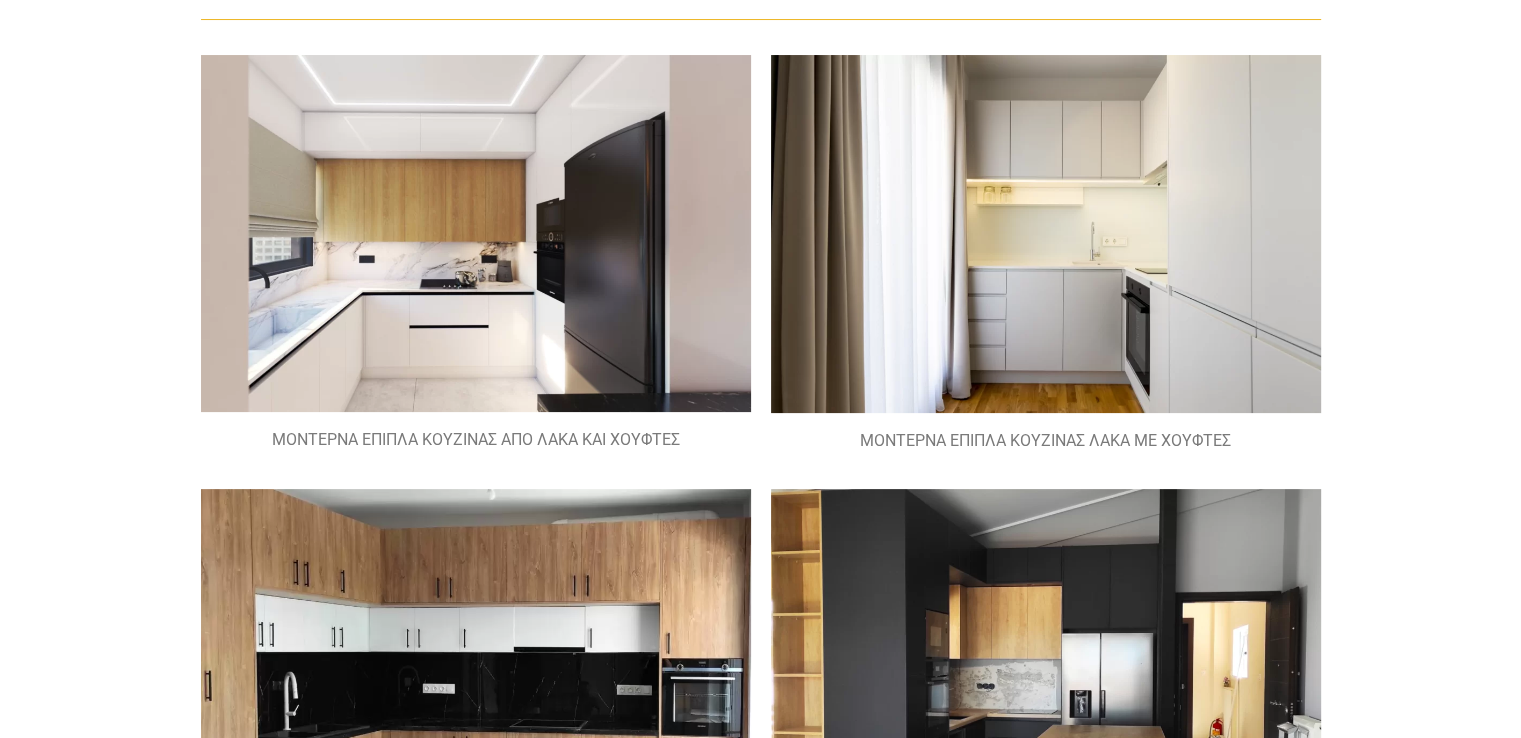 click at bounding box center [1046, 234] 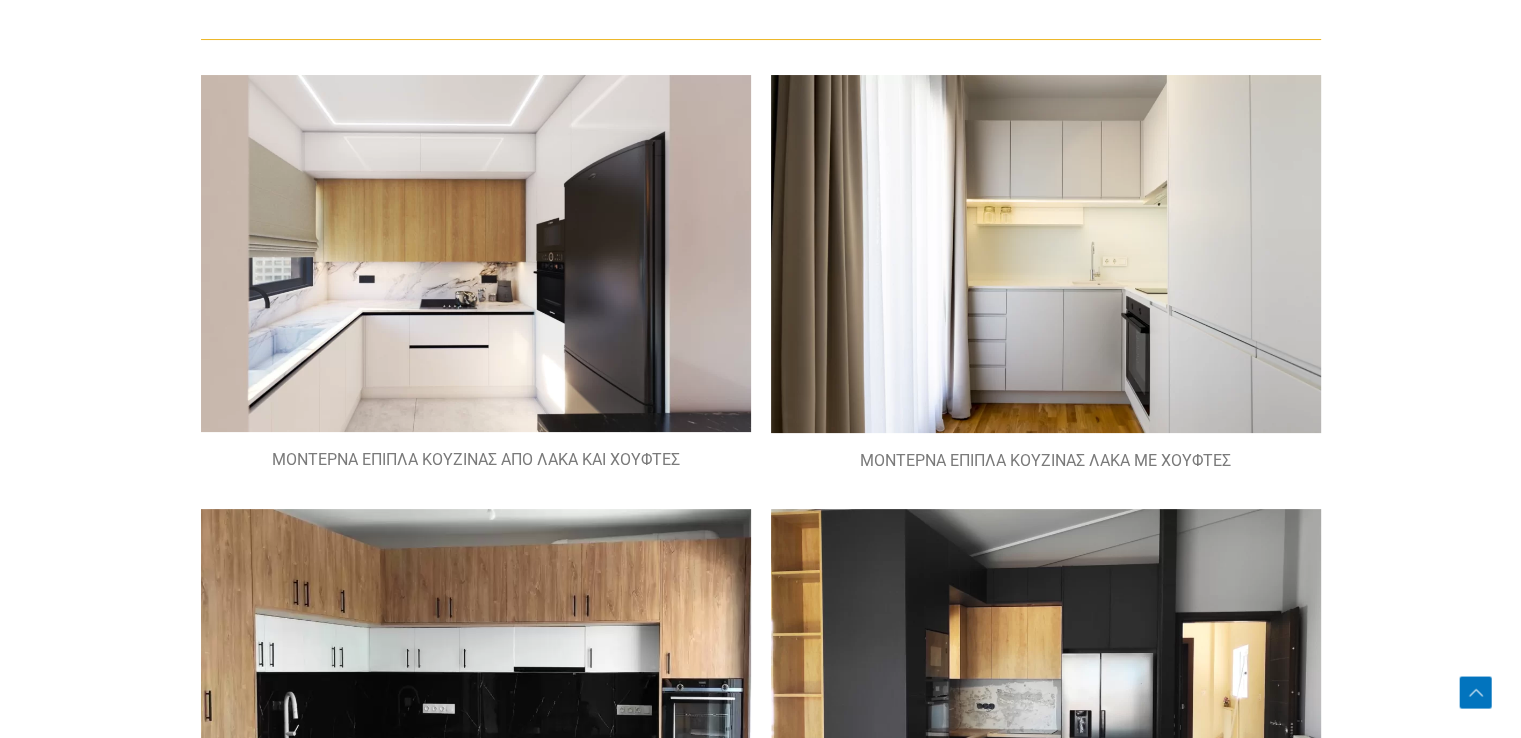 scroll, scrollTop: 200, scrollLeft: 0, axis: vertical 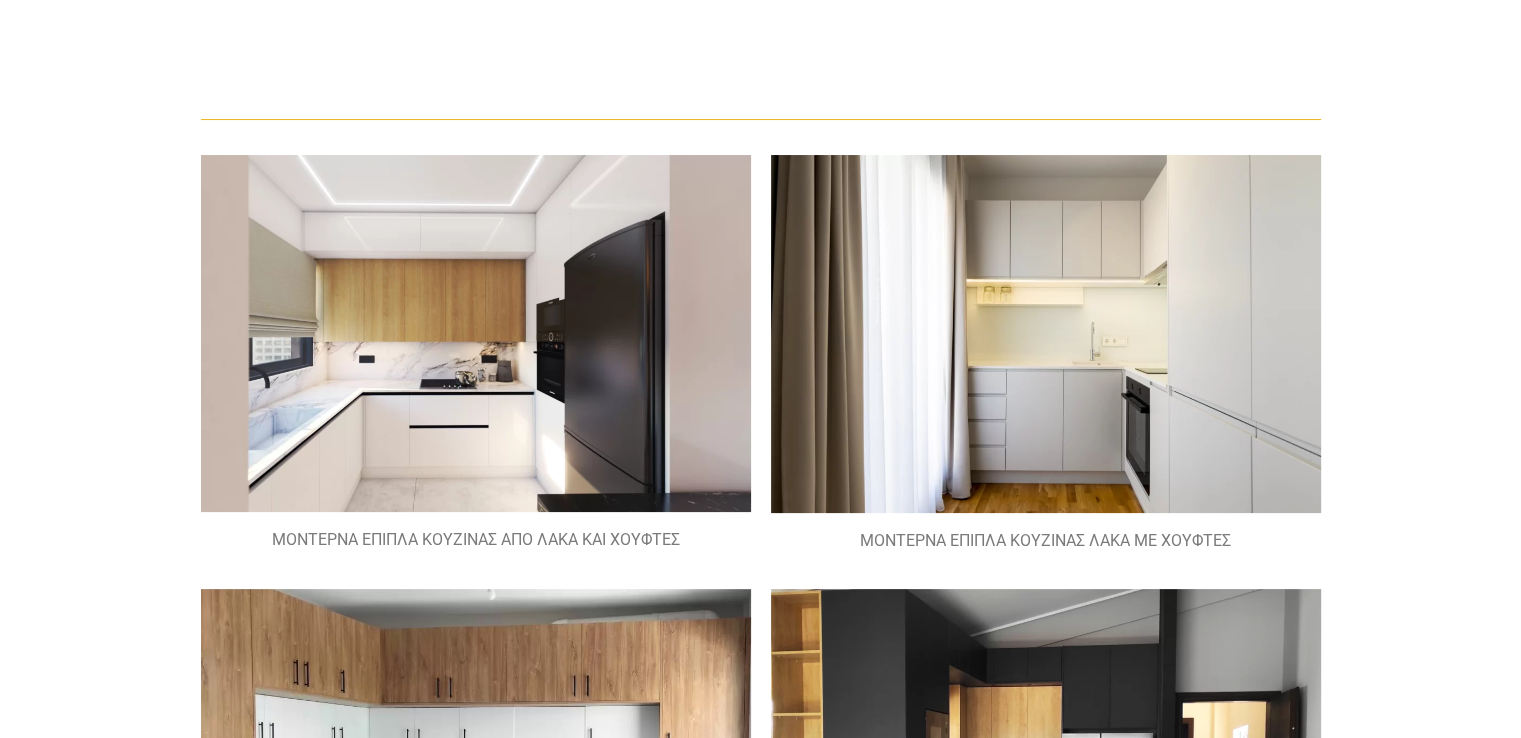 click at bounding box center [476, 333] 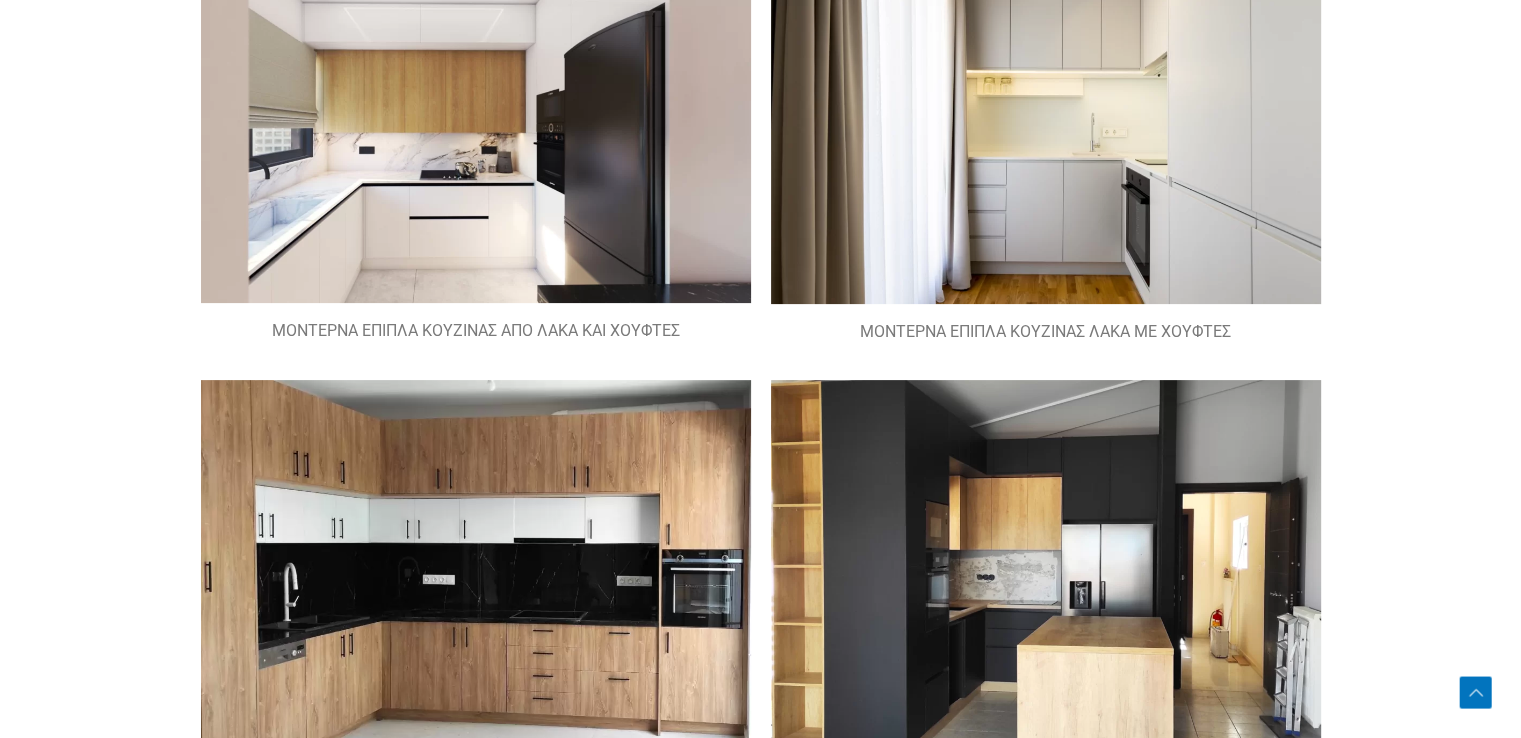 scroll, scrollTop: 500, scrollLeft: 0, axis: vertical 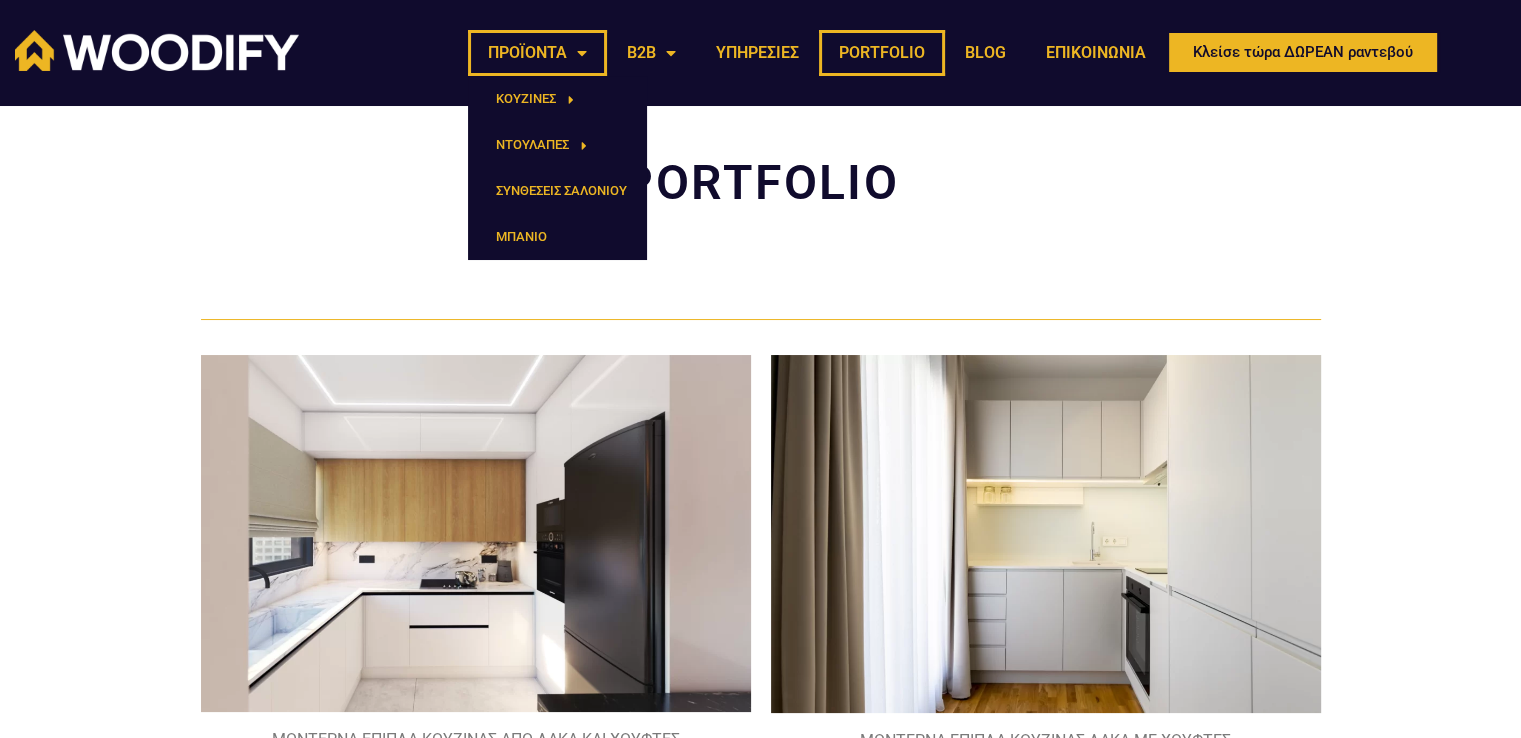 click on "ΠΡΟΪΟΝΤΑ" 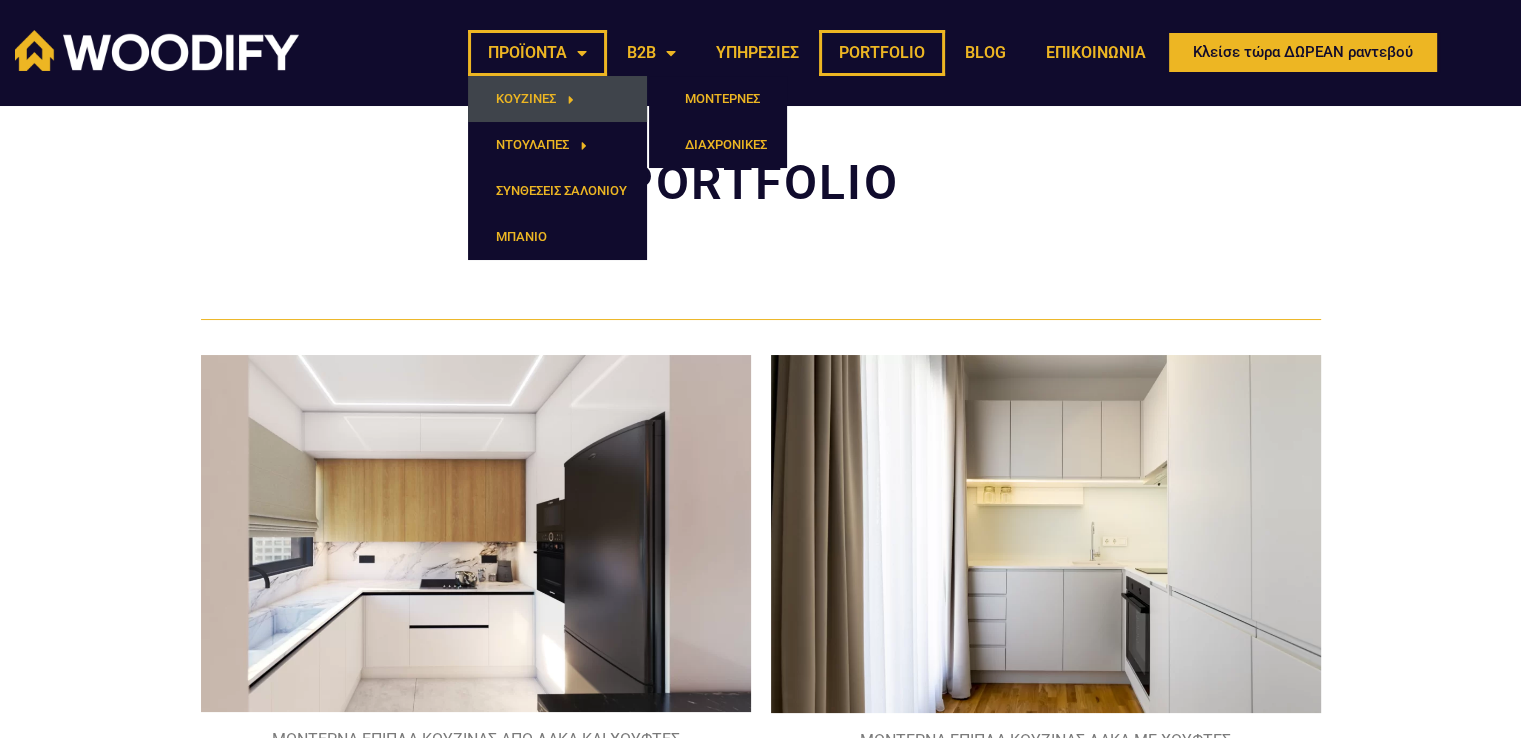 click 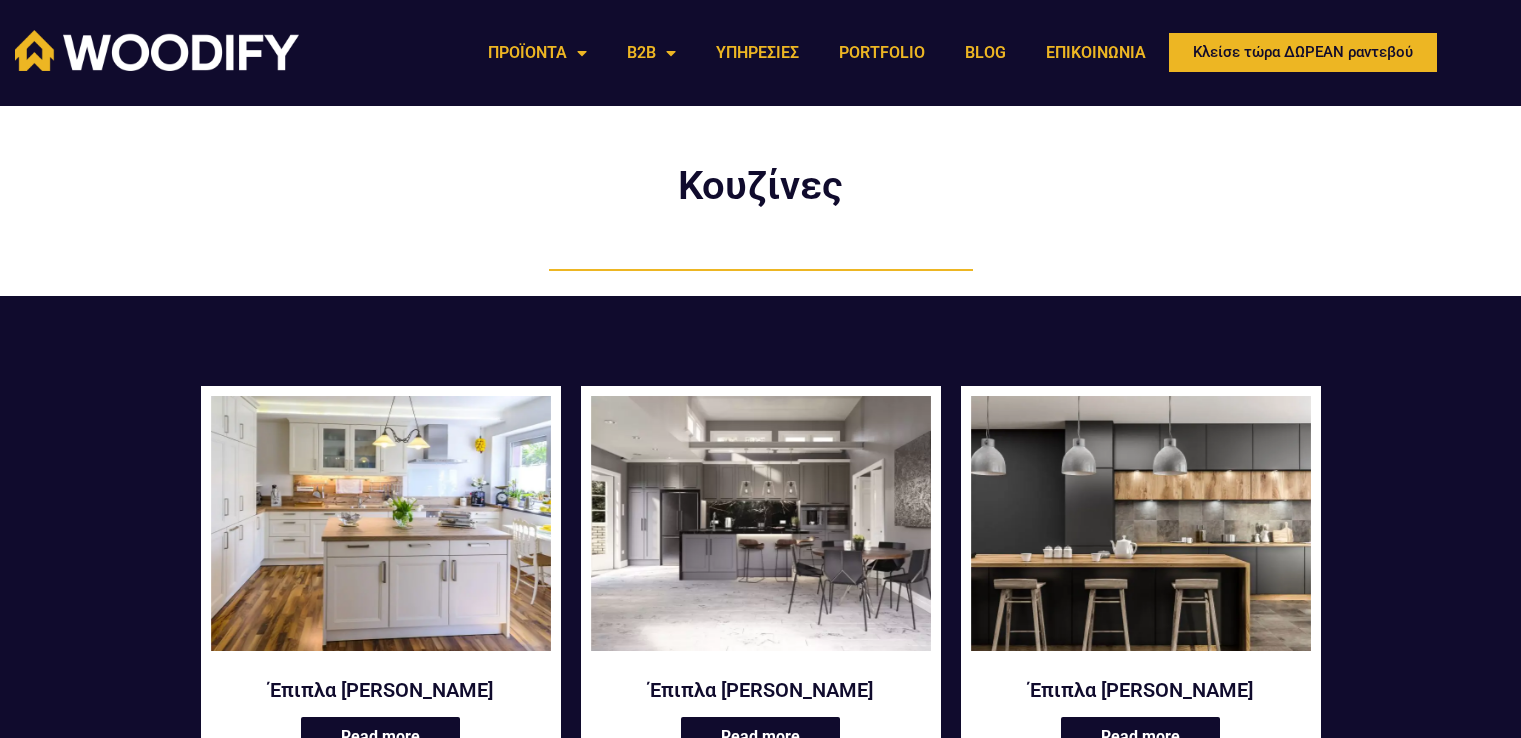 scroll, scrollTop: 0, scrollLeft: 0, axis: both 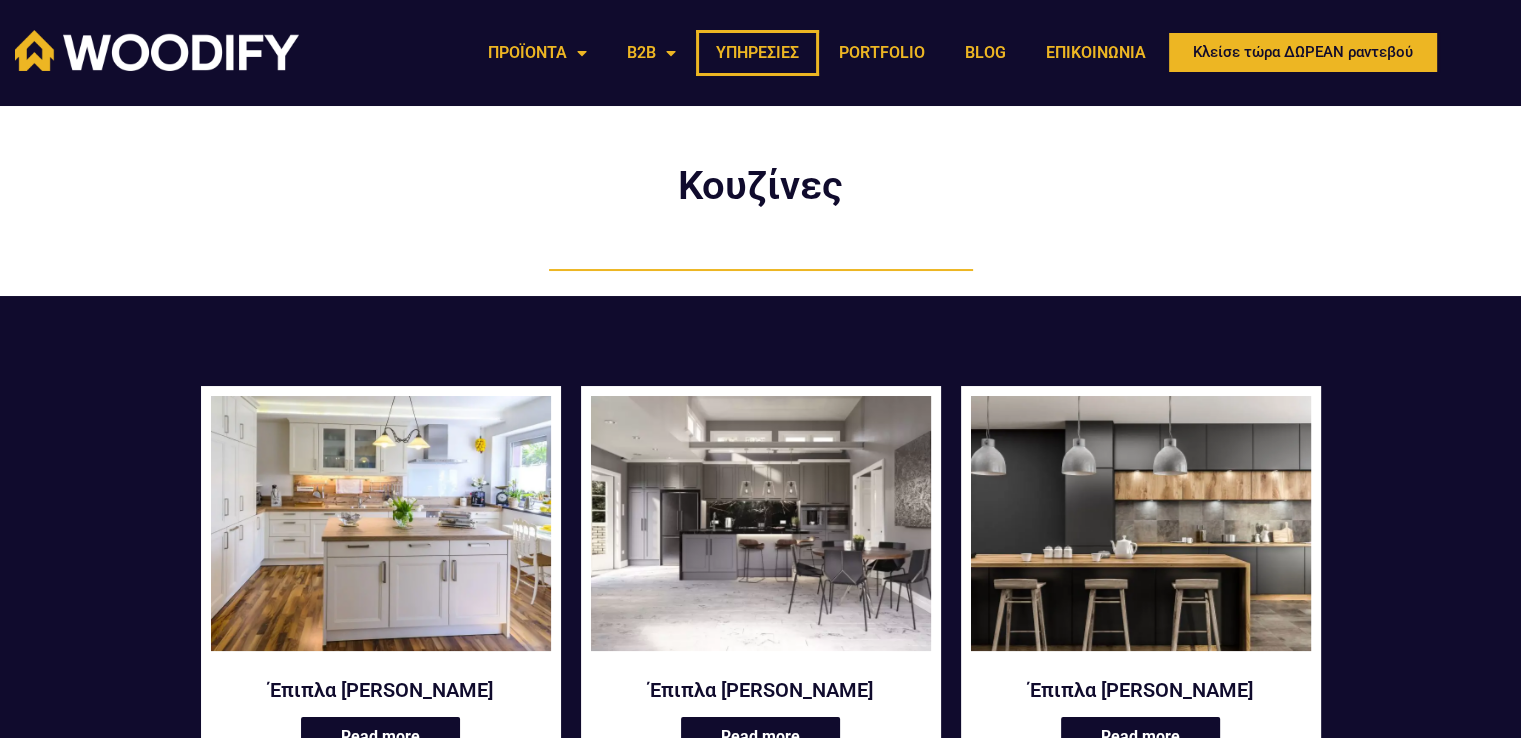click on "ΥΠΗΡΕΣΙΕΣ" 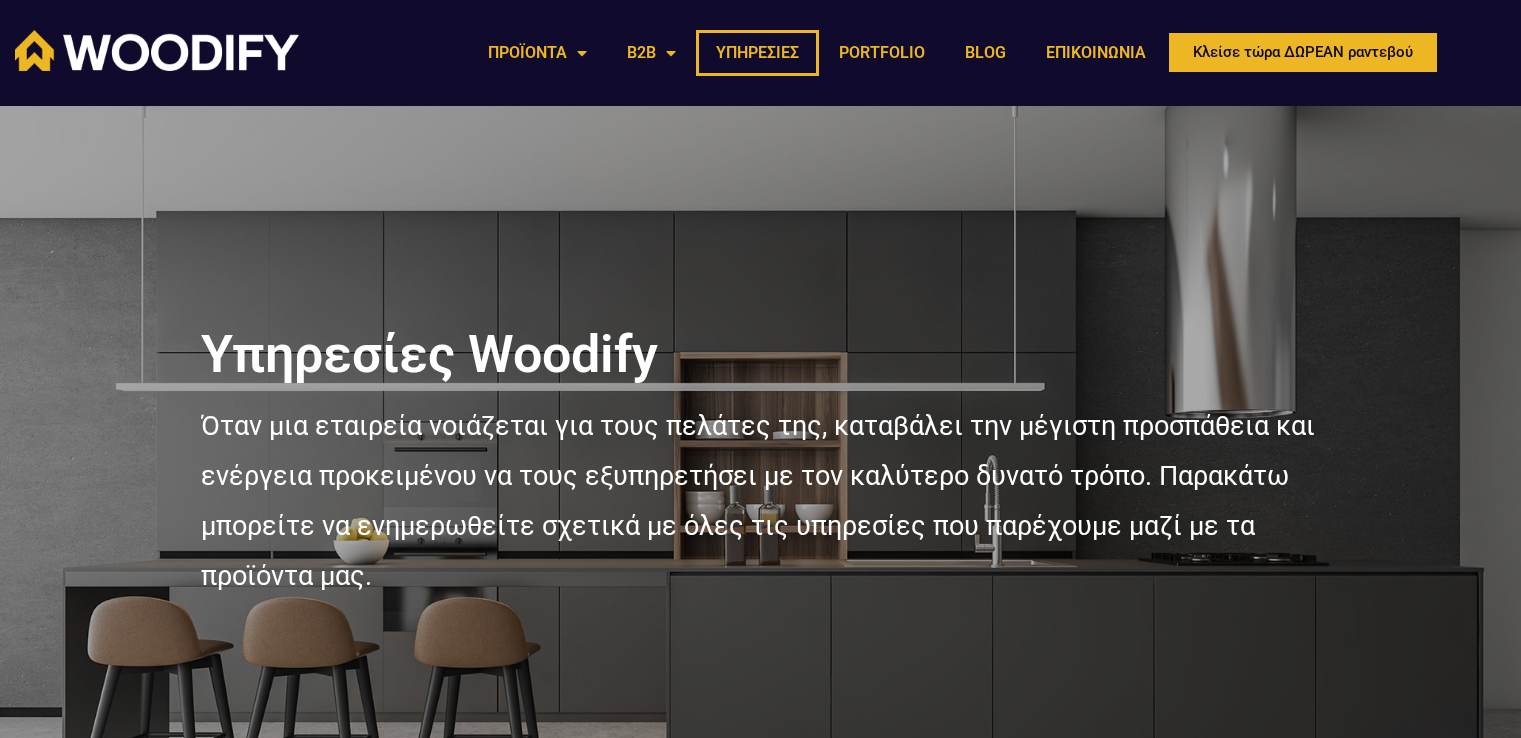 scroll, scrollTop: 0, scrollLeft: 0, axis: both 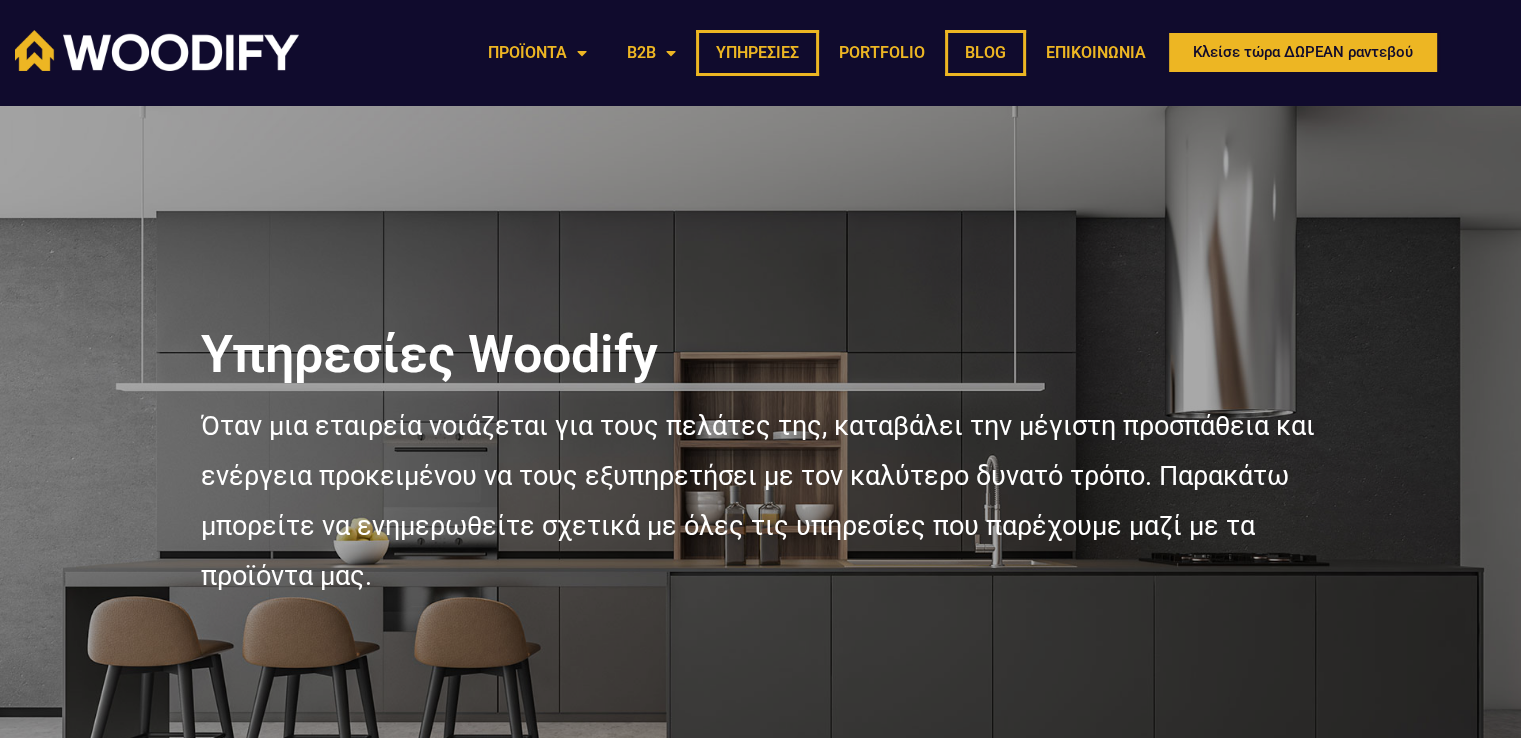 click on "BLOG" 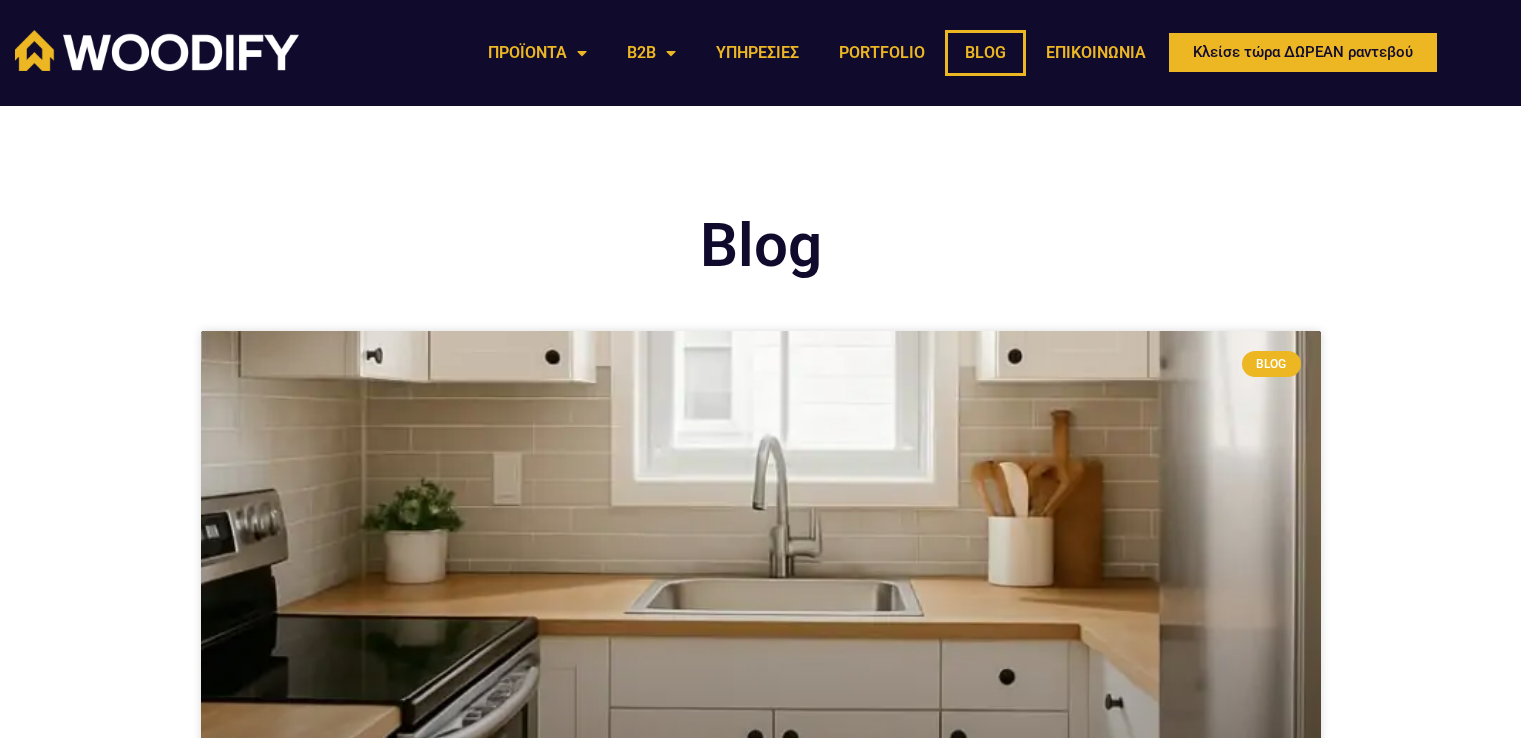 scroll, scrollTop: 0, scrollLeft: 0, axis: both 